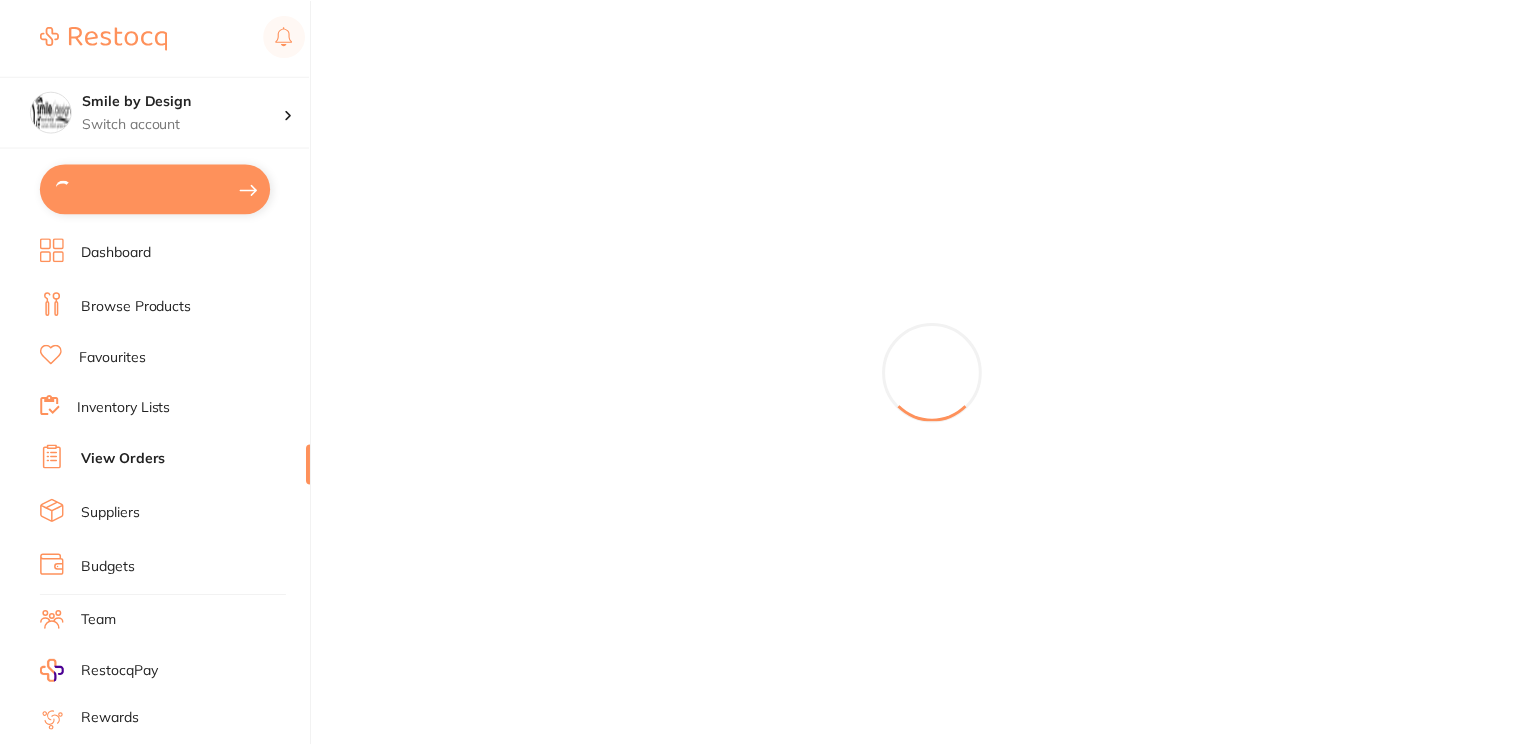 scroll, scrollTop: 0, scrollLeft: 0, axis: both 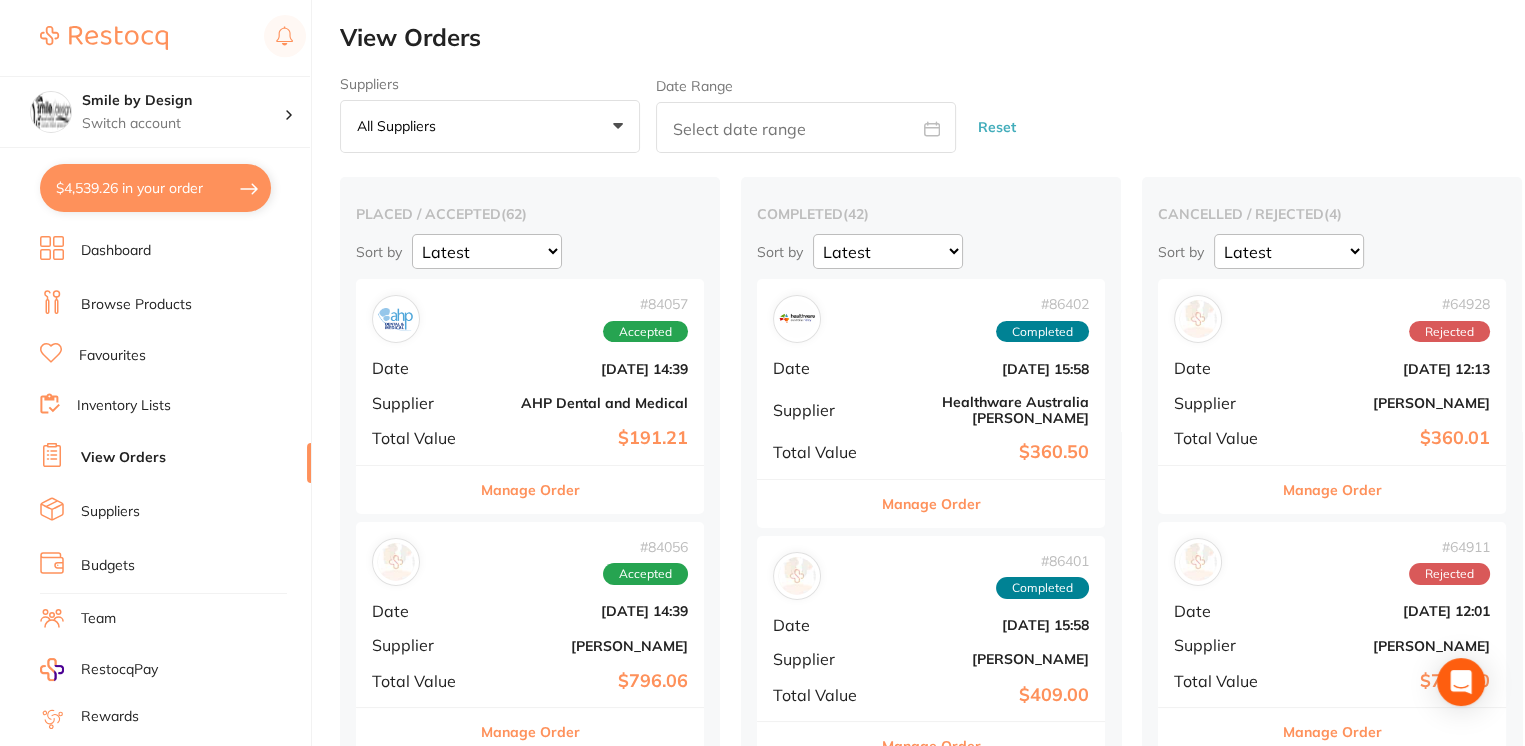 click on "$4,539.26   in your order" at bounding box center (155, 188) 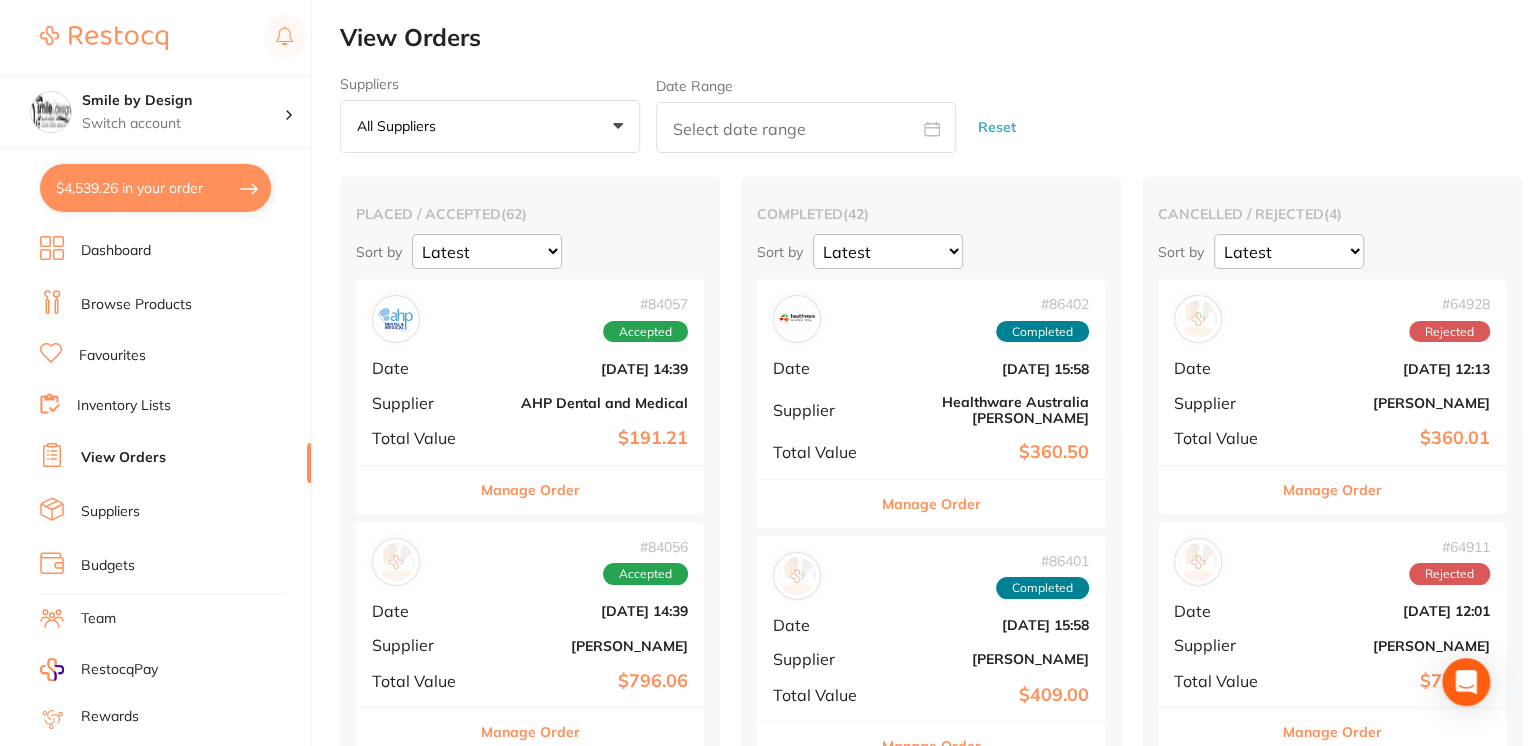 checkbox on "true" 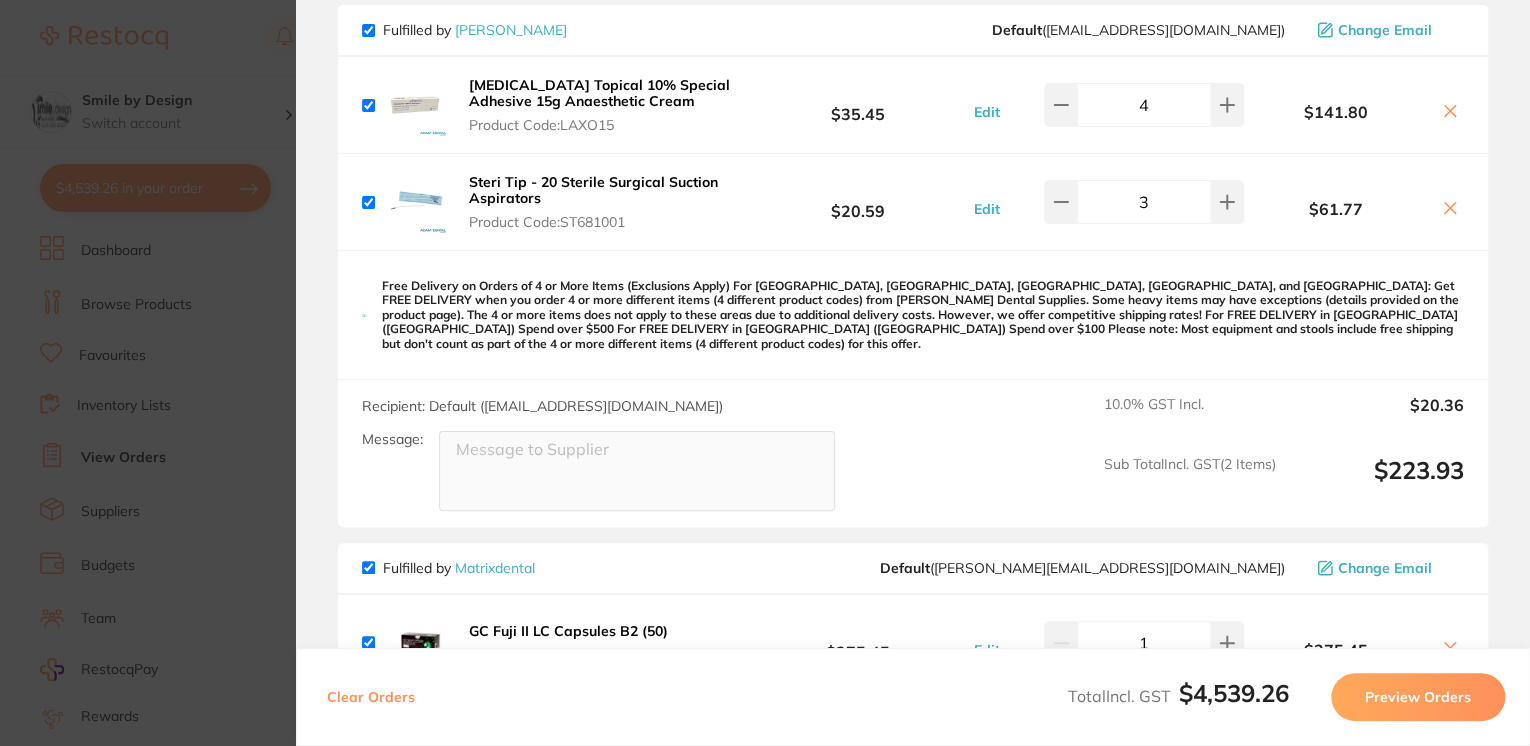 scroll, scrollTop: 1292, scrollLeft: 0, axis: vertical 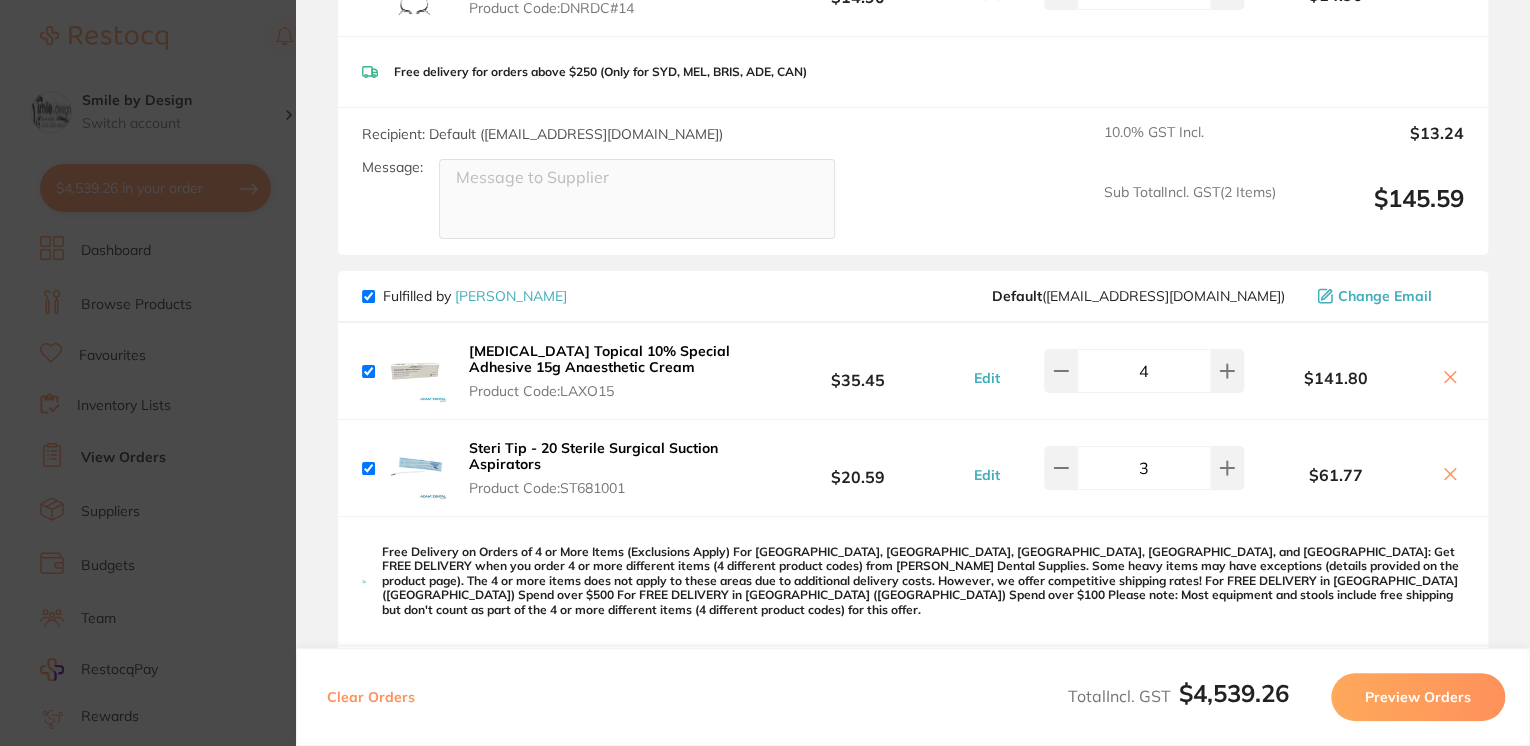 click on "Steri Tip - 20 Sterile Surgical Suction Aspirators   Product Code:  ST681001" at bounding box center (605, 468) 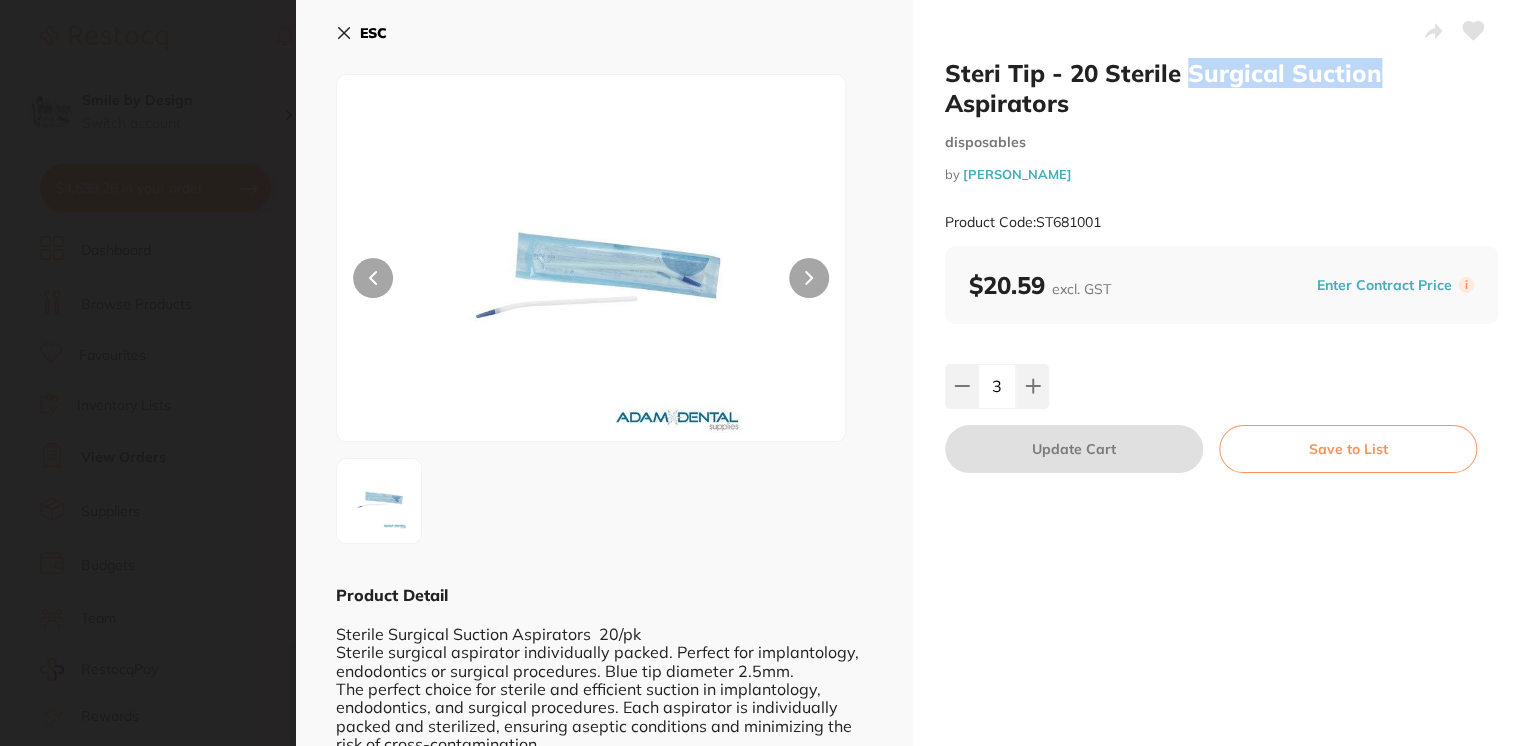 drag, startPoint x: 1180, startPoint y: 76, endPoint x: 1376, endPoint y: 76, distance: 196 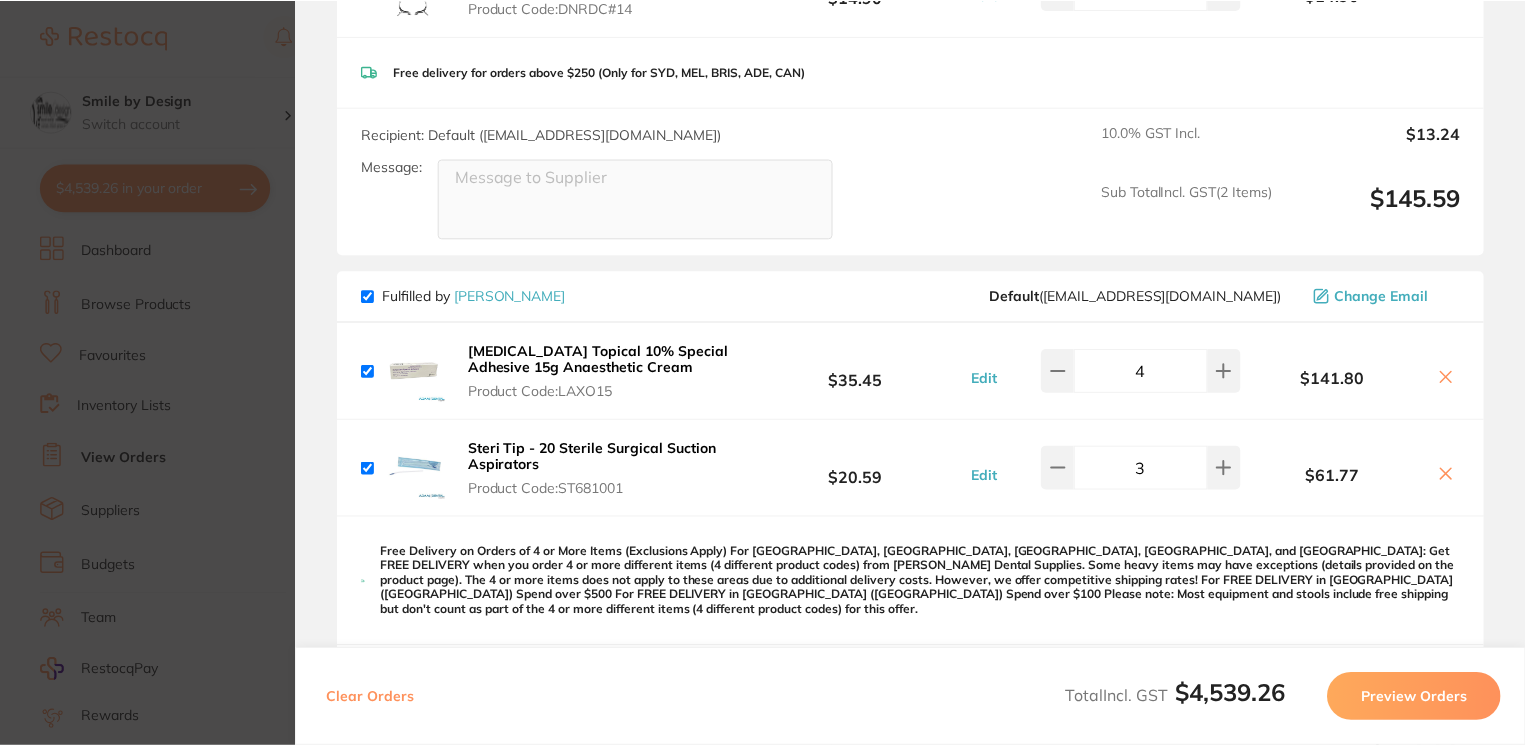 scroll, scrollTop: 1836, scrollLeft: 0, axis: vertical 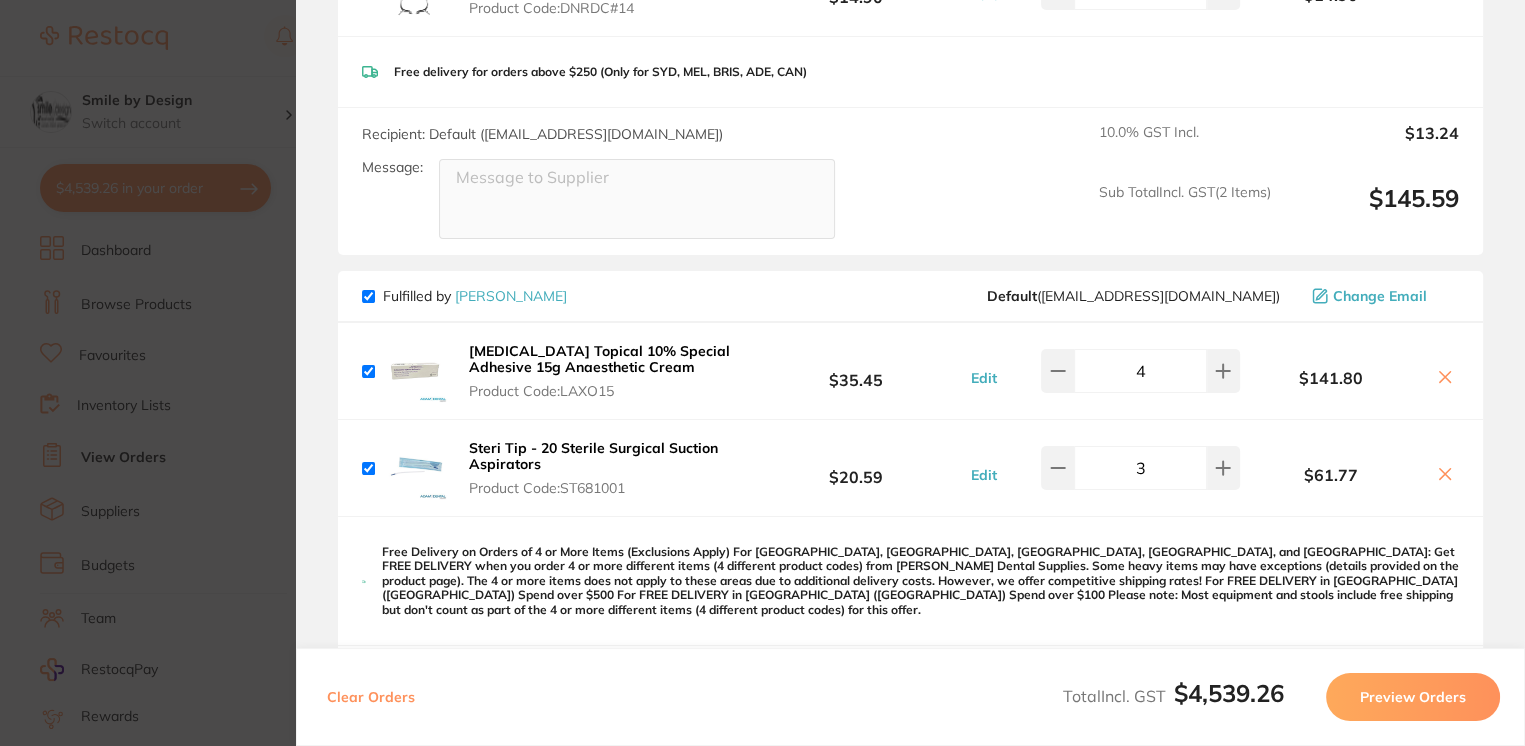 click on "Update RRP Set your pre negotiated price for this item. Item Agreed RRP (excl. GST) --   Update as new default RRP Update RRP Review Orders Your orders are being processed and we will notify you once we have placed the orders. You may close this window Back to Preview Orders [DATE] 14:35 [PERSON_NAME] # 85232 AHP Dental and Medical # 78646 [PERSON_NAME] # 86332 Matrixdental # 78753 Orien dental # 86349 Ivoclar Vivadent # 86812 Dental Zone # 78754 Critical Dental # 79602 DENSOL # 79312 Healthware [GEOGRAPHIC_DATA] [PERSON_NAME] # 86338 VP Dental & Medical Supplies # 74784 Deliver To omer Awadalgeed ( Smile by Design )  Shop [STREET_ADDRESS] (02) 9389 3333 [EMAIL_ADDRESS][DOMAIN_NAME] Select All Price Quantity Total Fulfilled by   [PERSON_NAME] Default ( [DOMAIN_NAME][EMAIL_ADDRESS][DOMAIN_NAME] ) Change Email   DE Barrier Sleeves - Tray Covers - 356mm x 267mm, 500-Pack   Product Code:  HSD-9793784     $23.45 Edit     2         $46.90   Oral B Satin Tape - 25m, 6-Pack   Product Code:" at bounding box center (762, 373) 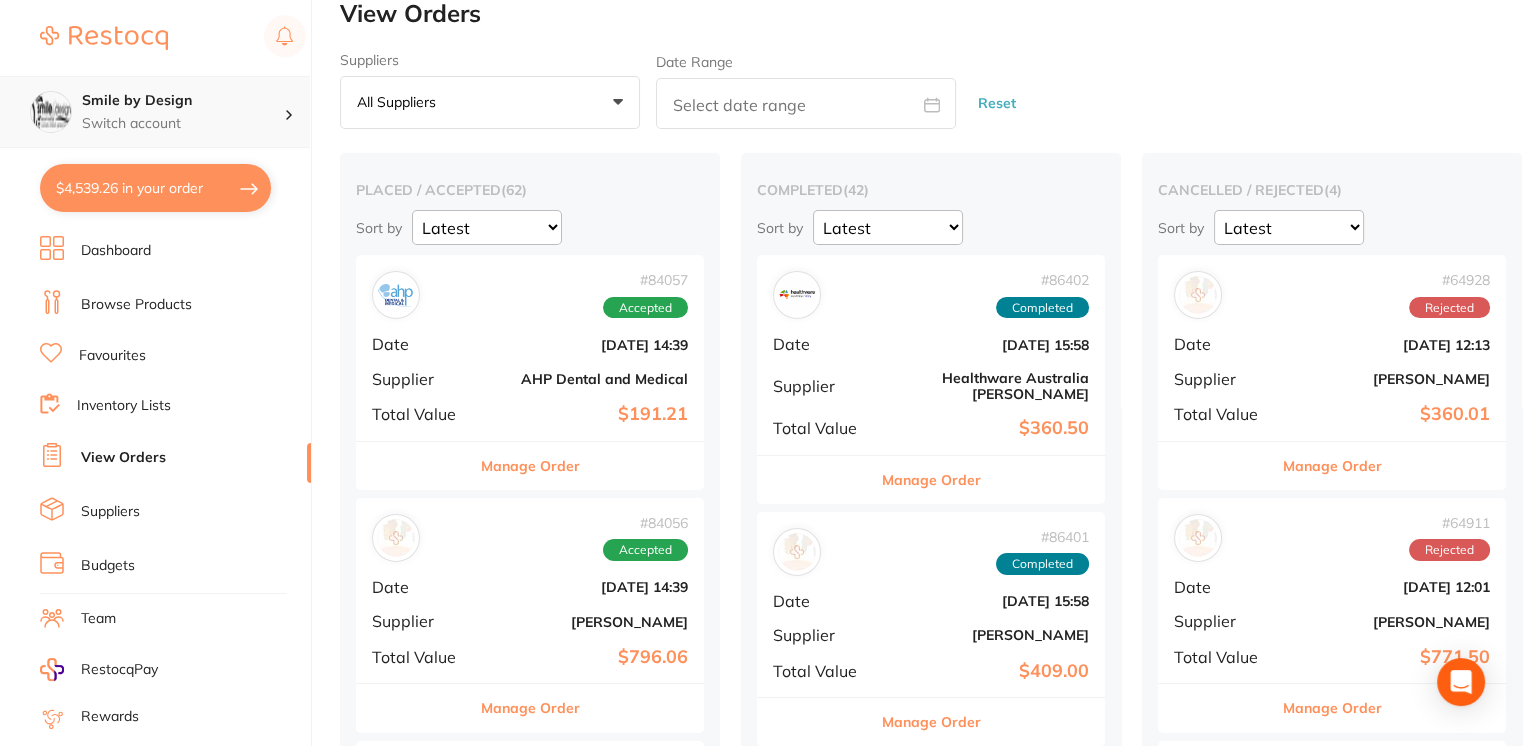 scroll, scrollTop: 0, scrollLeft: 0, axis: both 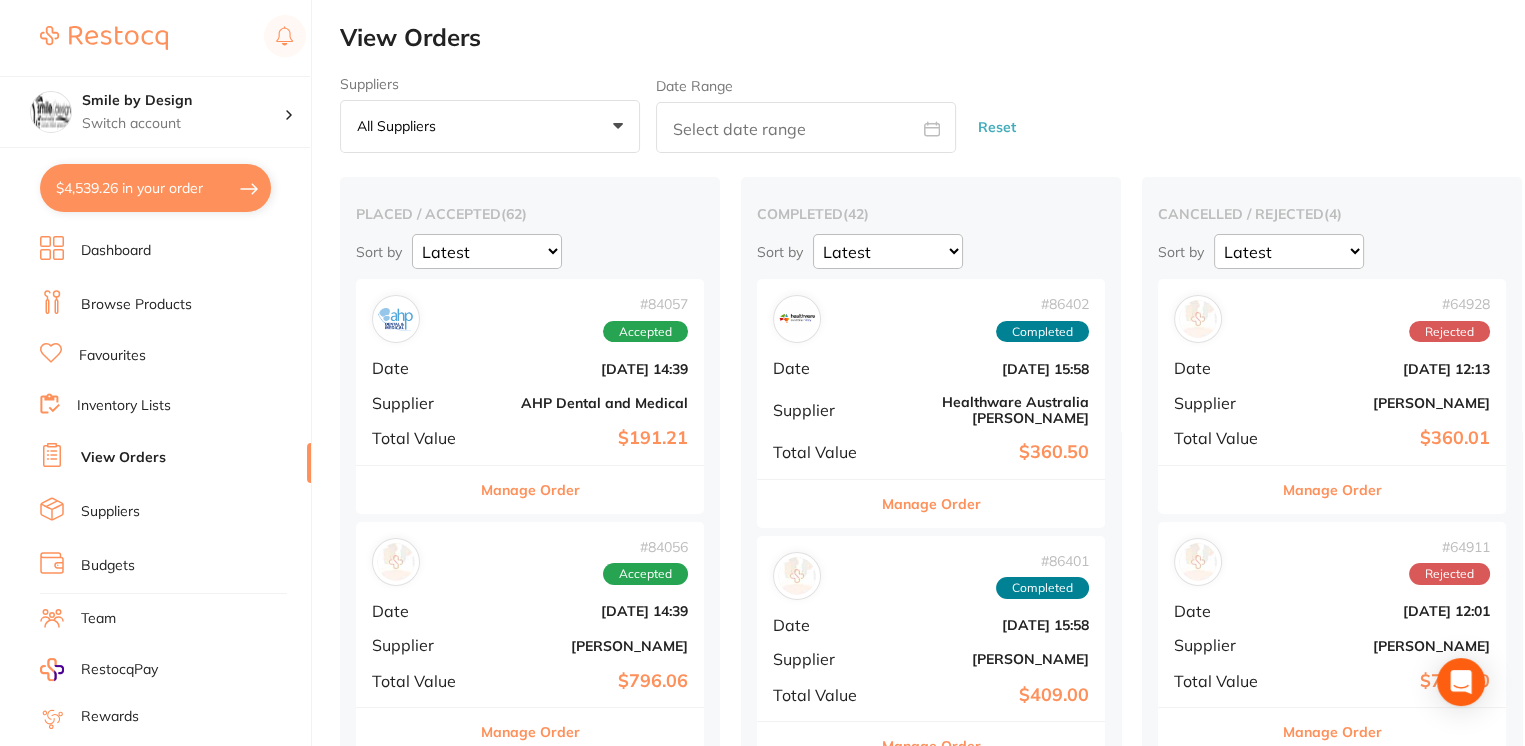 click on "Browse Products" at bounding box center (136, 305) 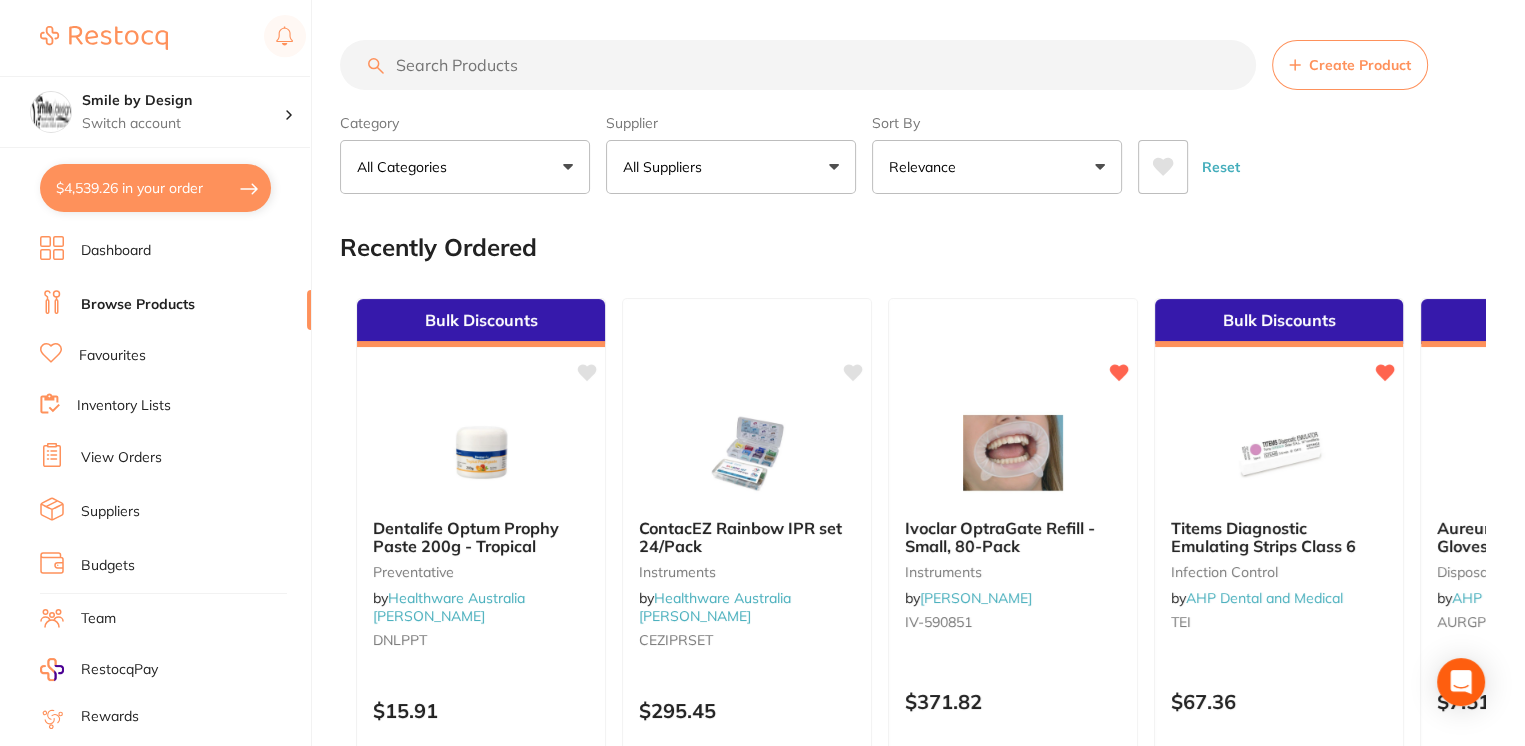 click at bounding box center (798, 65) 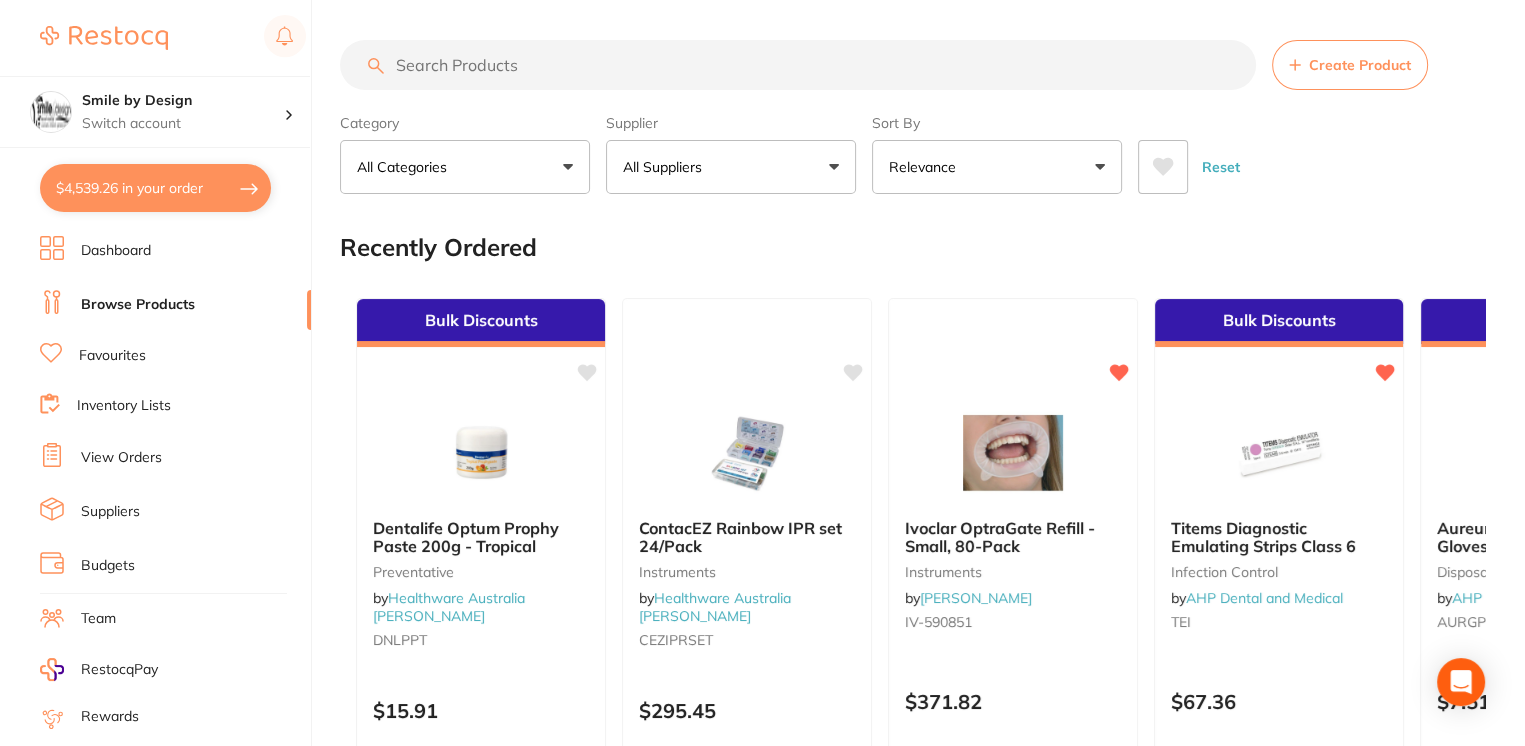 paste on "Surgical Suction" 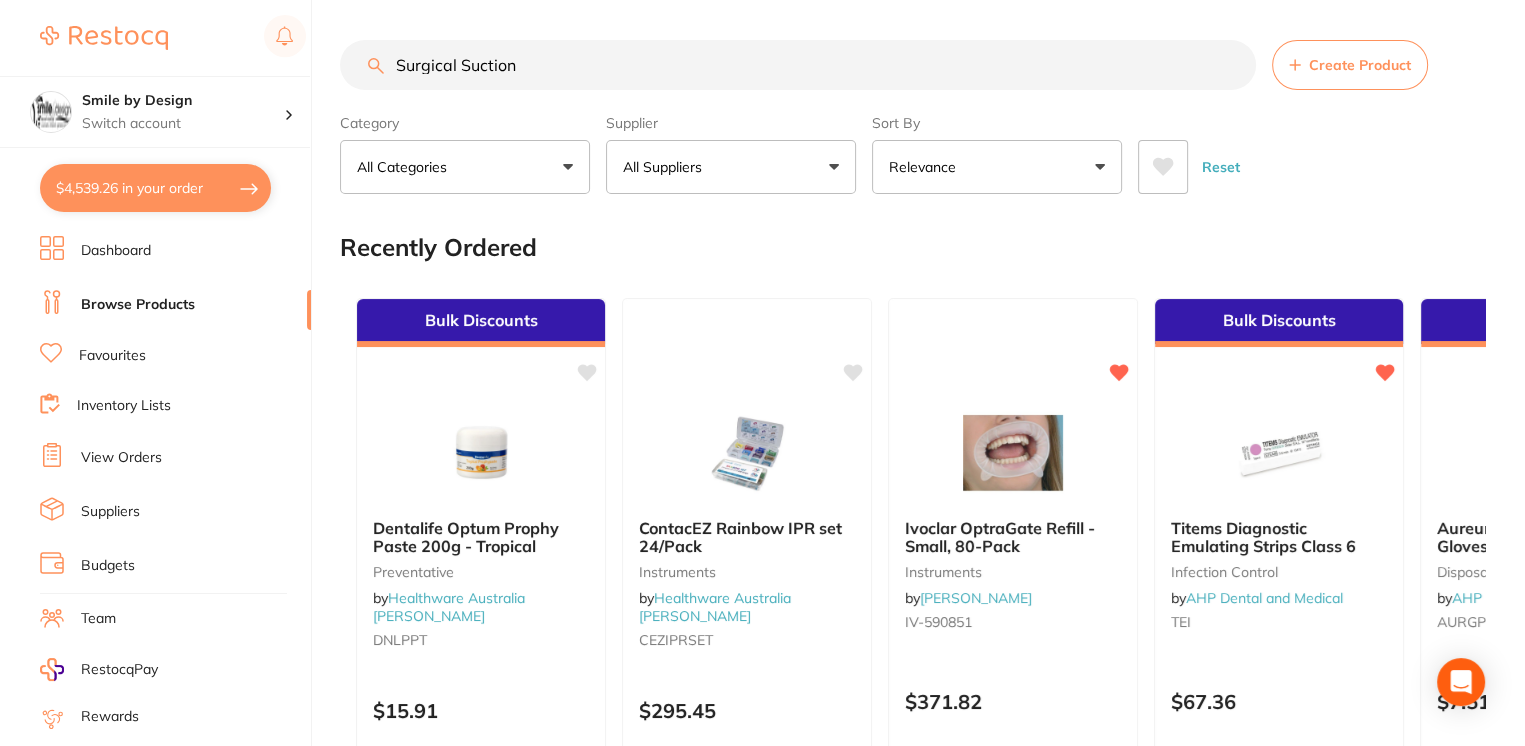 type on "Surgical Suction" 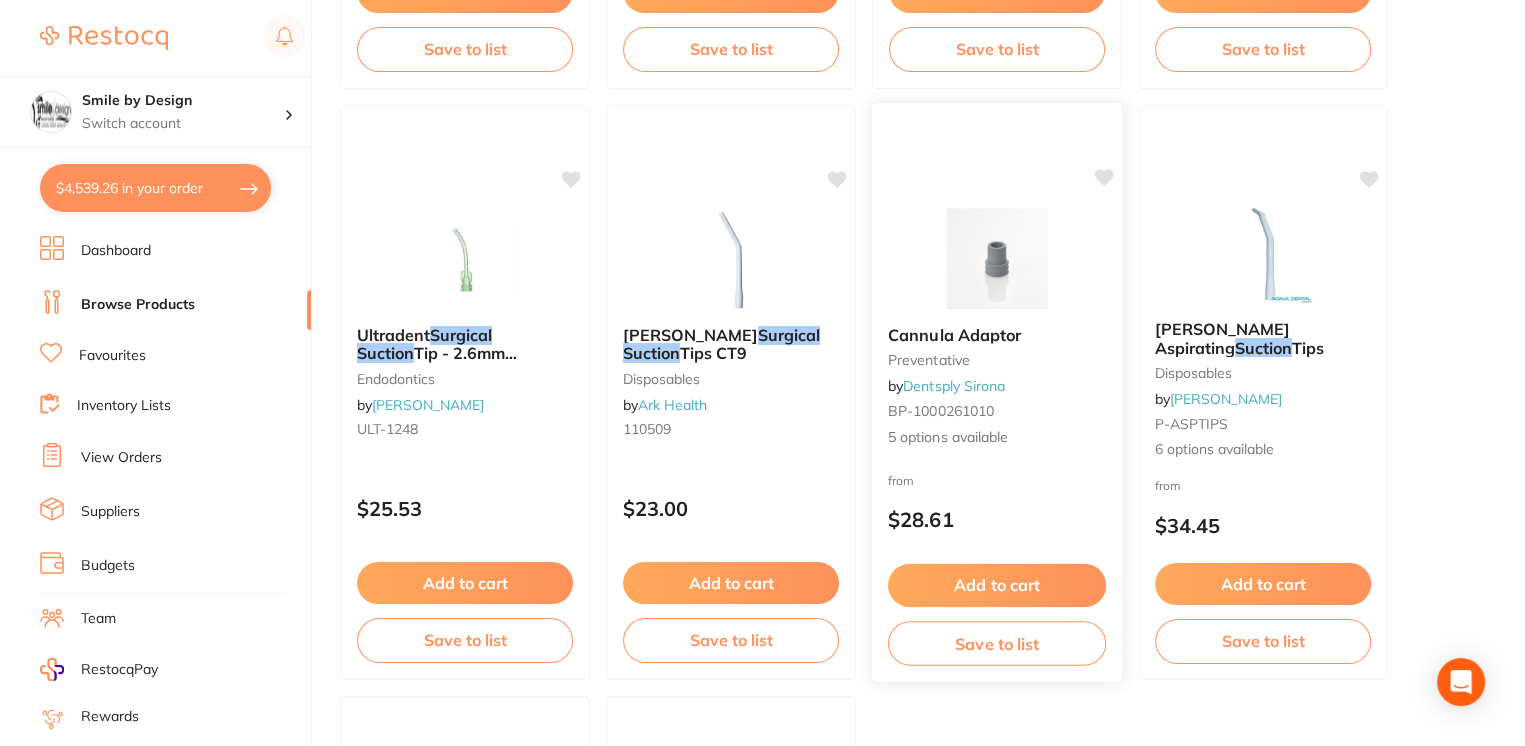 scroll, scrollTop: 1912, scrollLeft: 0, axis: vertical 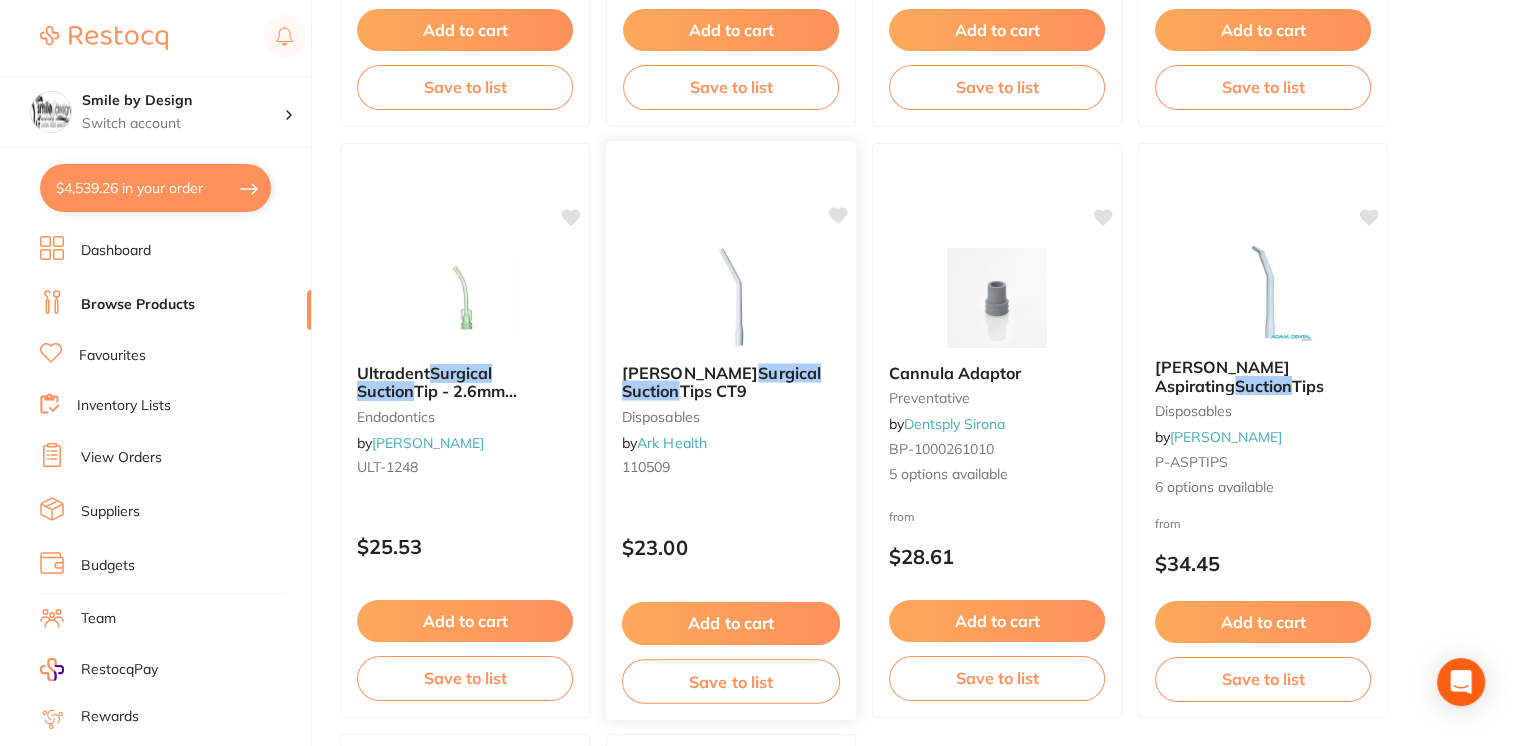 click at bounding box center (730, 296) 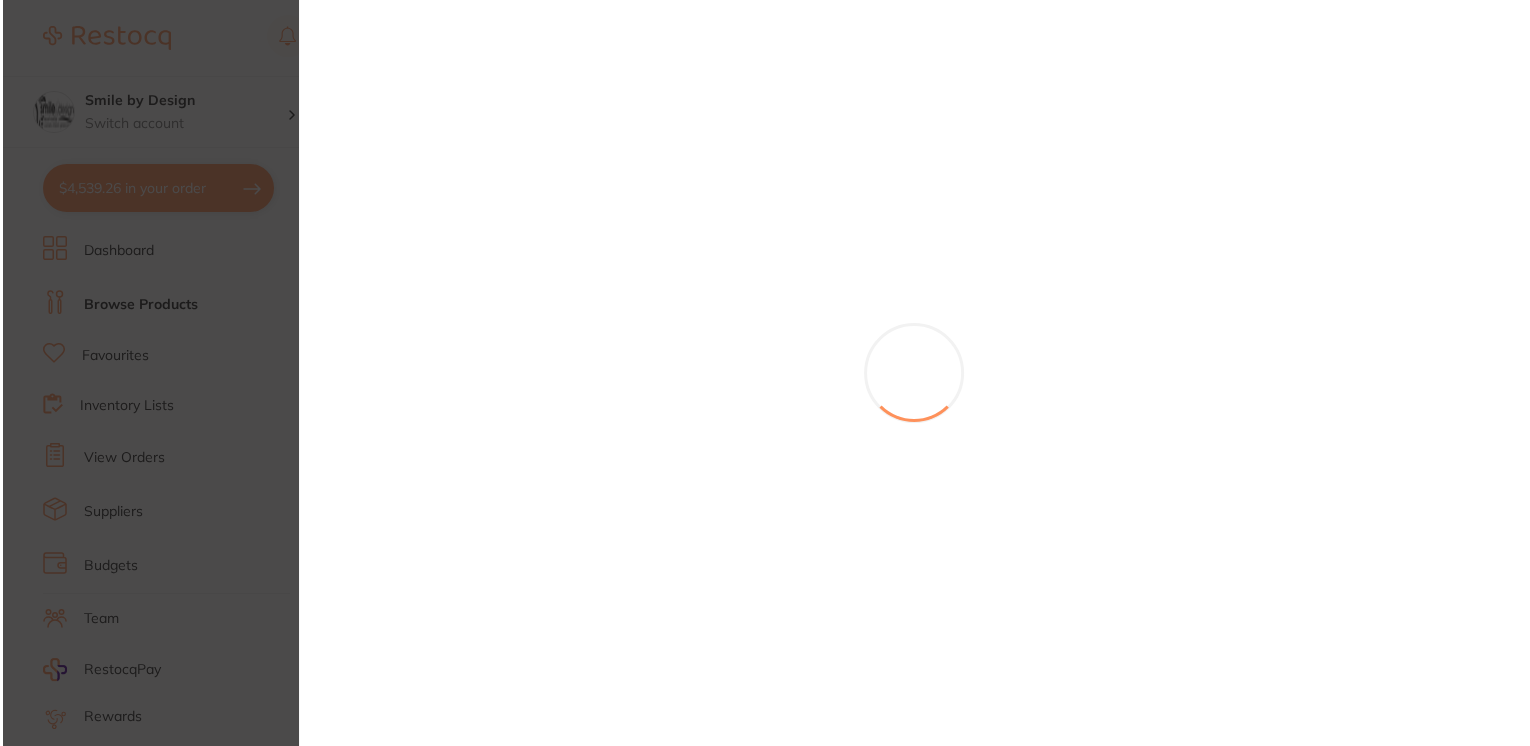 scroll, scrollTop: 0, scrollLeft: 0, axis: both 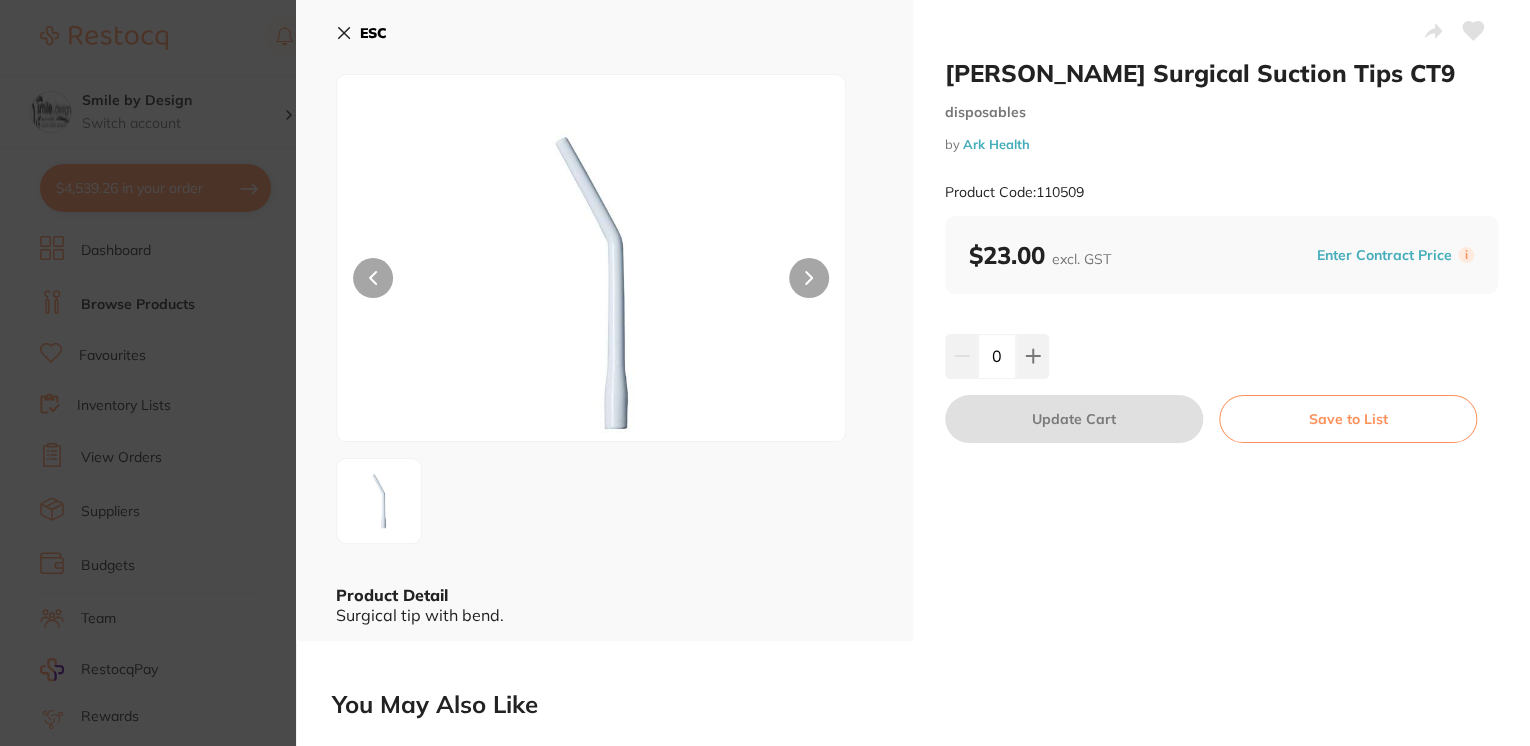click at bounding box center [809, 278] 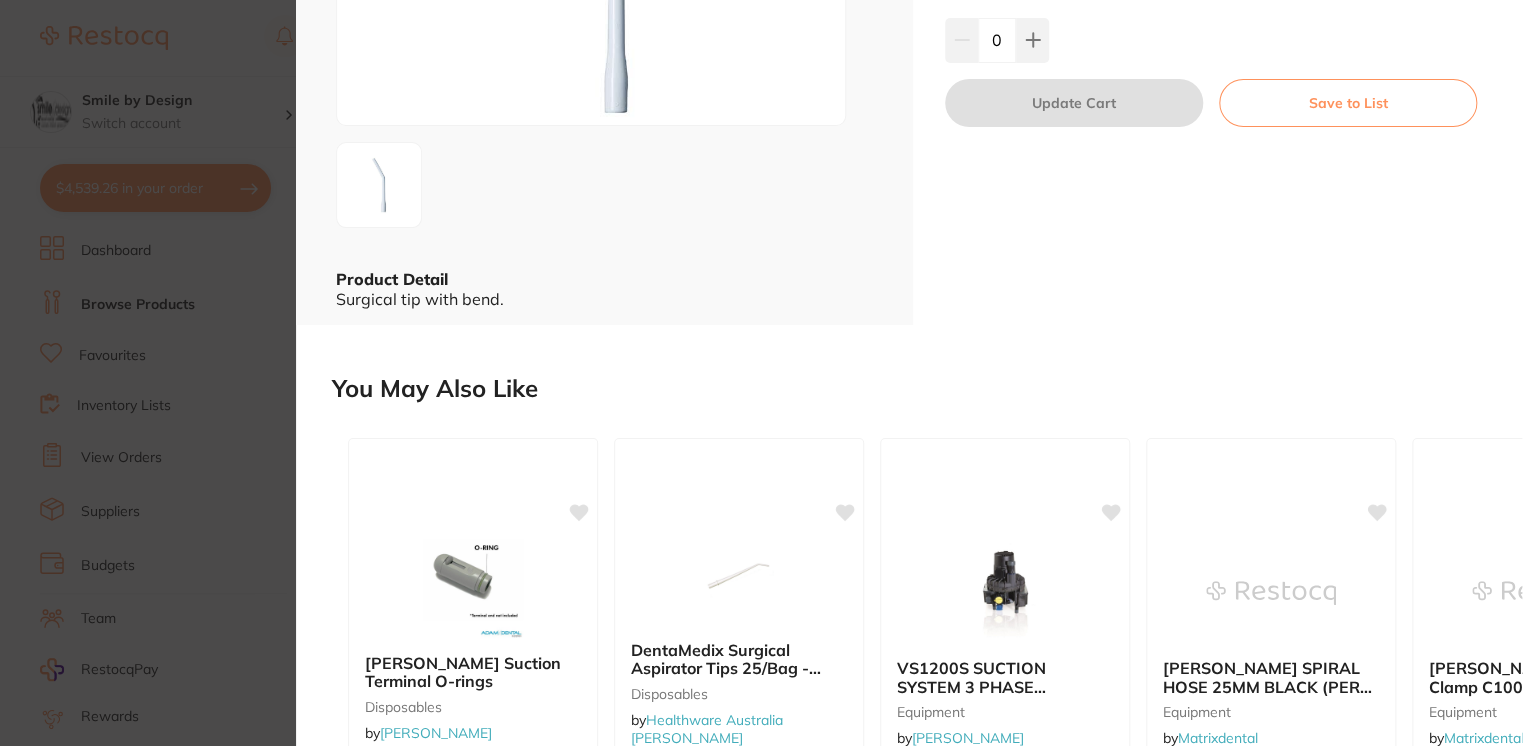 scroll, scrollTop: 74, scrollLeft: 0, axis: vertical 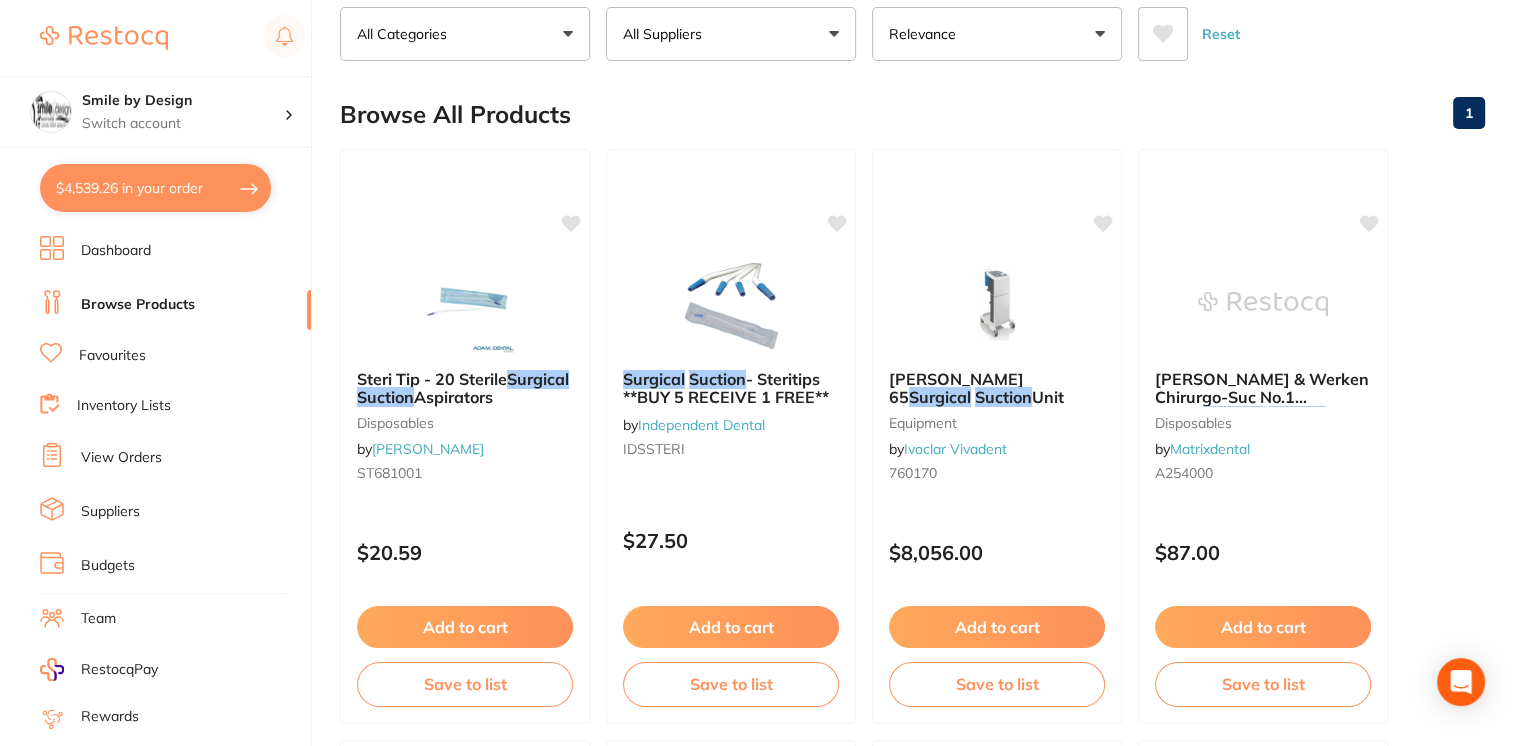 click on "$4,539.26   in your order" at bounding box center [155, 188] 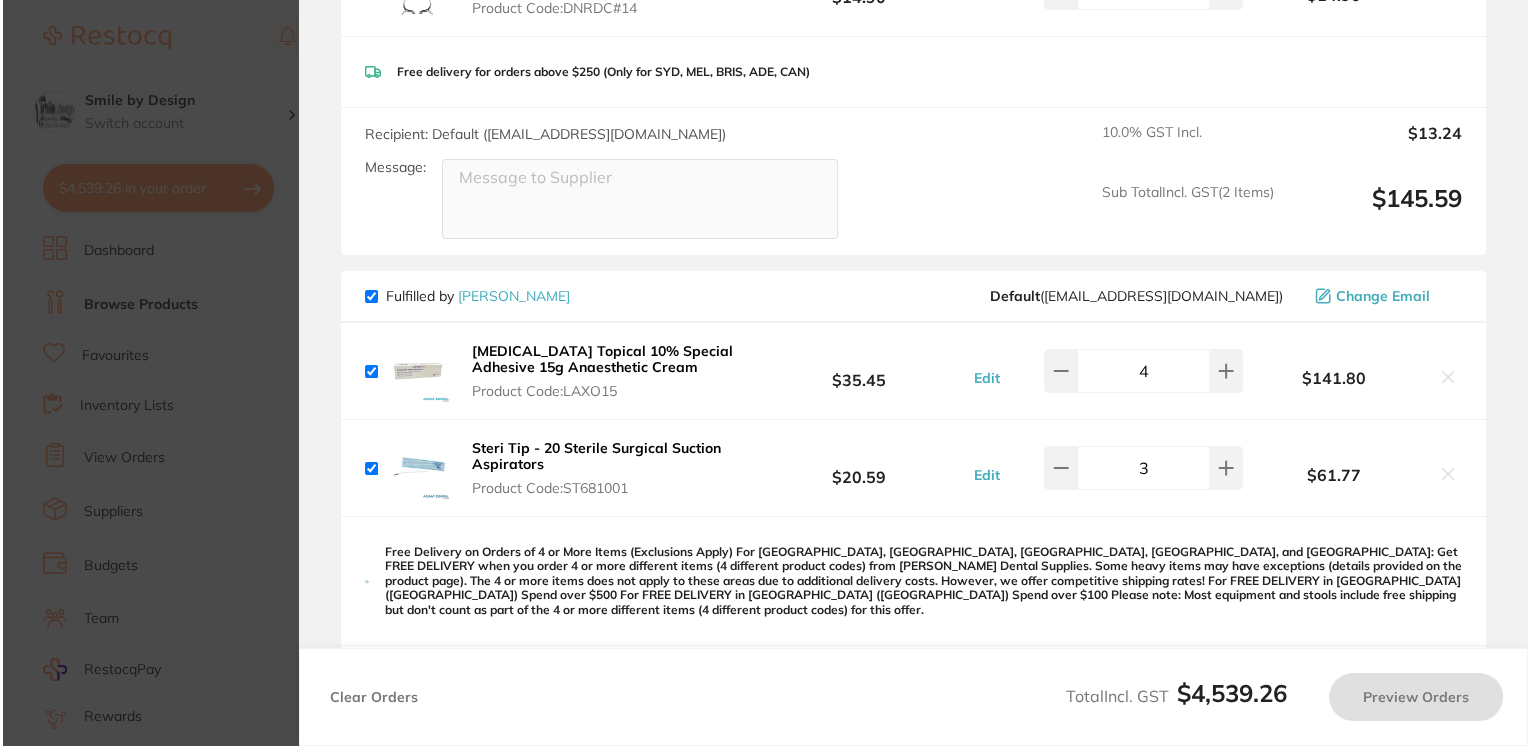 scroll, scrollTop: 0, scrollLeft: 0, axis: both 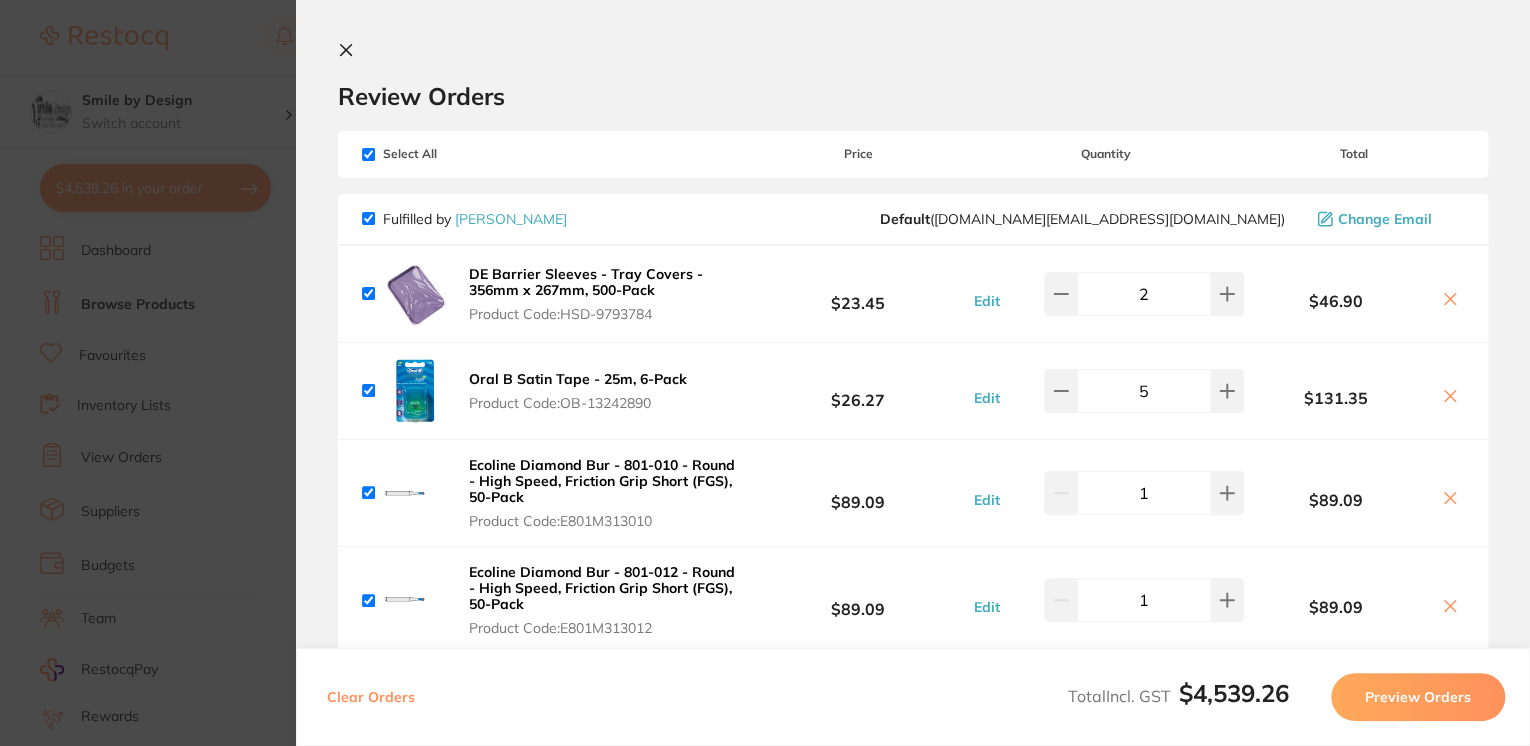 type 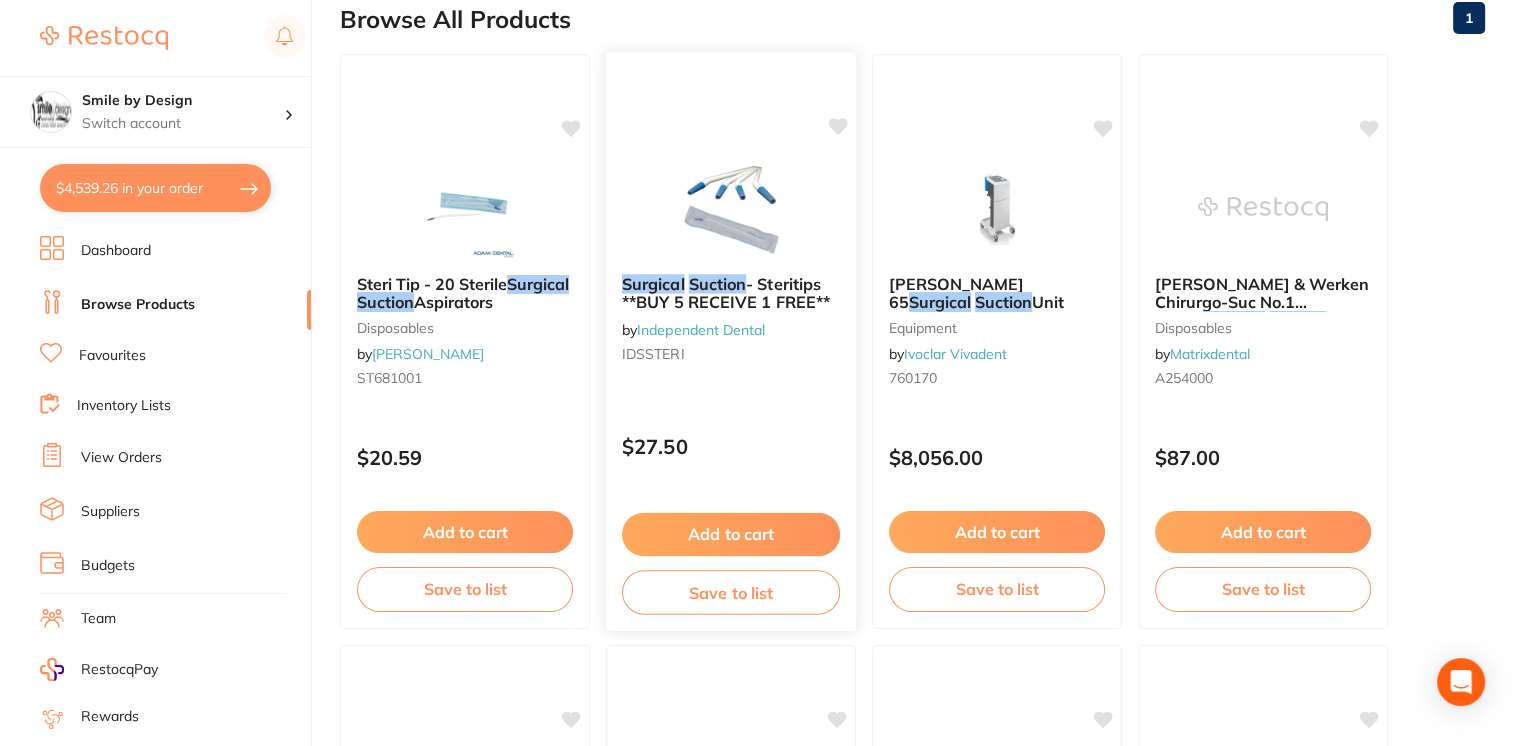 scroll, scrollTop: 267, scrollLeft: 0, axis: vertical 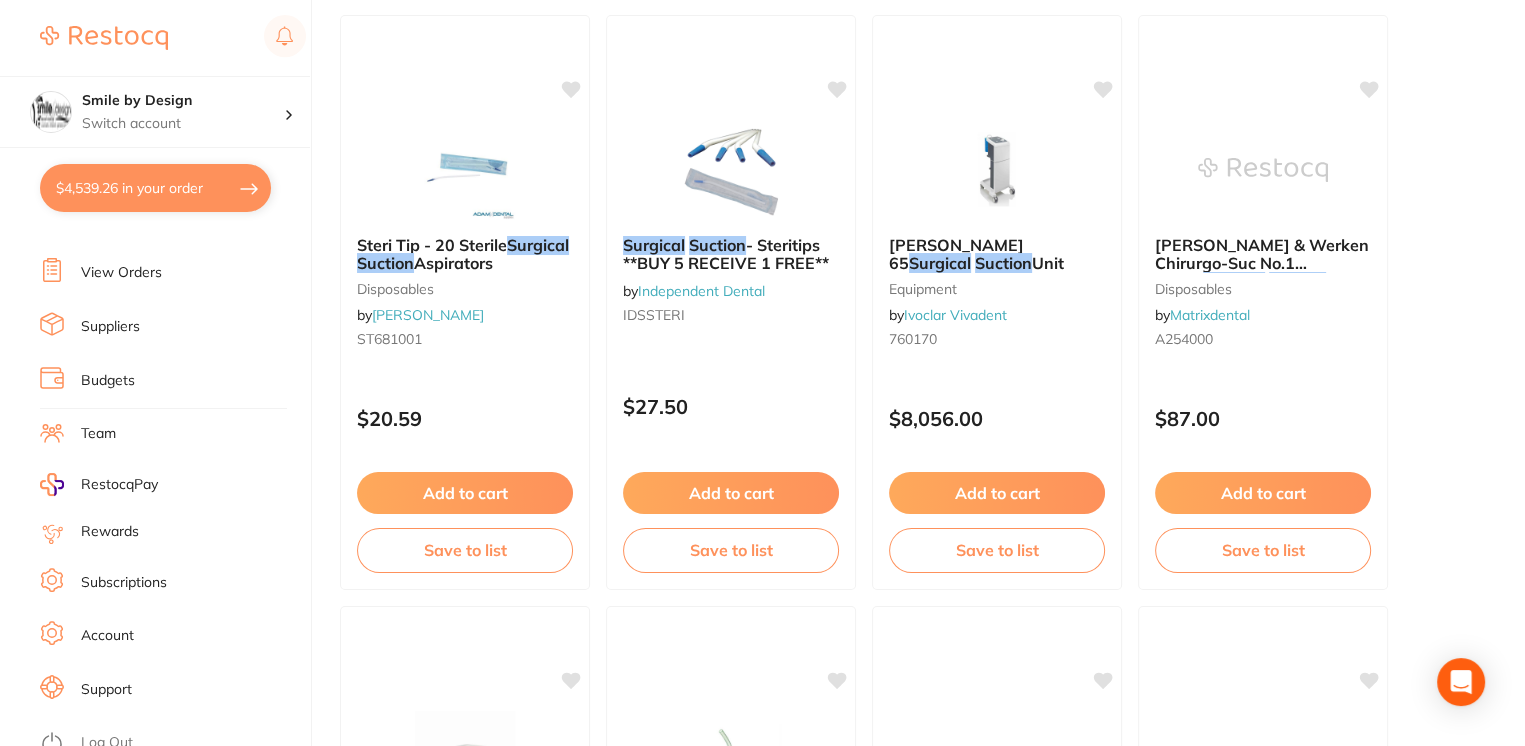 click on "Steri Tip - 20 Sterile  Surgical   Suction  Aspirators   disposables by  [PERSON_NAME] ST681001 $20.59 Add to cart Save to list Surgical   Suction  - Steritips **BUY 5 RECEIVE 1 FREE**   by  Independent Dental IDSSTERI $27.50 Add to cart Save to list [PERSON_NAME] 65  Surgical   Suction  Unit   equipment by  Ivoclar Vivadent 760170 $8,056.00 Add to cart Save to list [PERSON_NAME] & Werken Chirurgo-Suc No.1 Sterile  Surgical   Suction  (10)   disposables by  Matrixdental A254000 $87.00 Add to cart Save to list [PERSON_NAME] Plastic  Surgical   Suction  Tips, 11mm, No. 17   by  [PERSON_NAME] International CAT0017 $41.55 Add to cart Save to list Ultradent SST ( Surgical   Suction  Tip)   disposables by  [PERSON_NAME] UDT1248 $20.00 Add to cart Save to list HYGOSURGE Autoclavable  Surgical   Suction  Tips (25)   [MEDICAL_DATA] by  Matrixdental 3GPRO503 $48.00 Add to cart Save to list [PERSON_NAME]  Surgical   Suction  Tip #9 (3/pcs) Autoclavable   disposables by  Matrixdental C-T90000 $37.69 Add to cart Save to list [PERSON_NAME]  Surgical   Suction" at bounding box center [912, 1484] 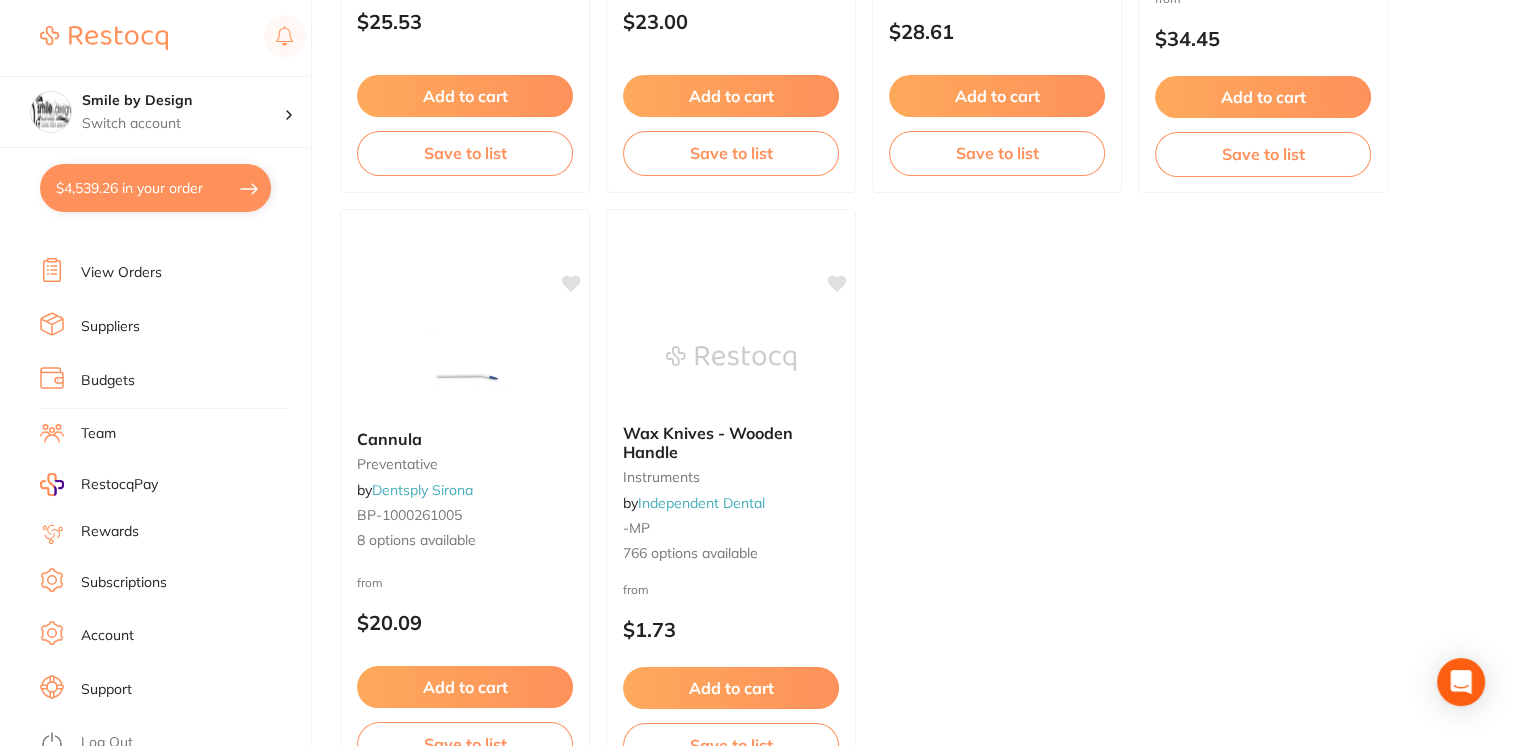 scroll, scrollTop: 2579, scrollLeft: 0, axis: vertical 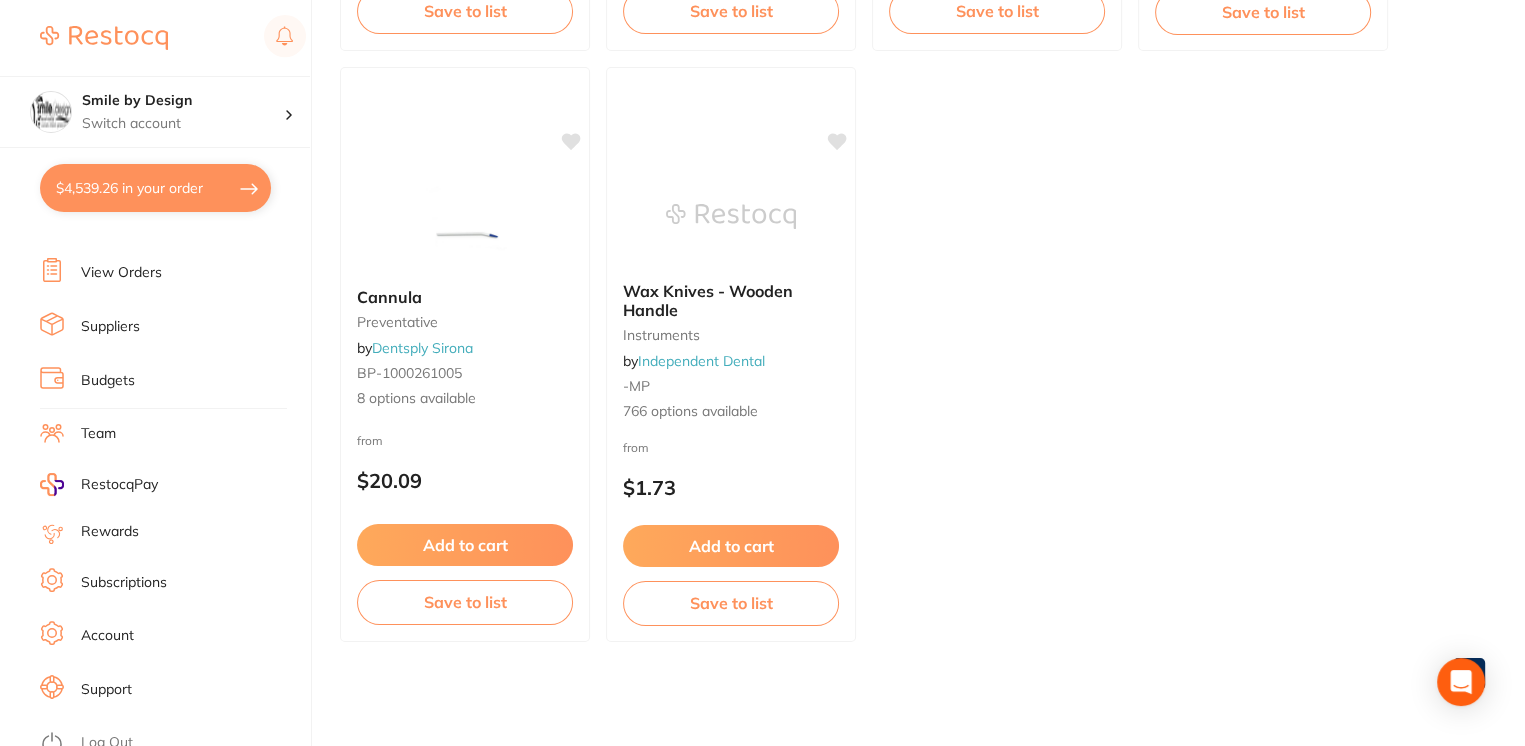 click on "View Orders" at bounding box center (121, 273) 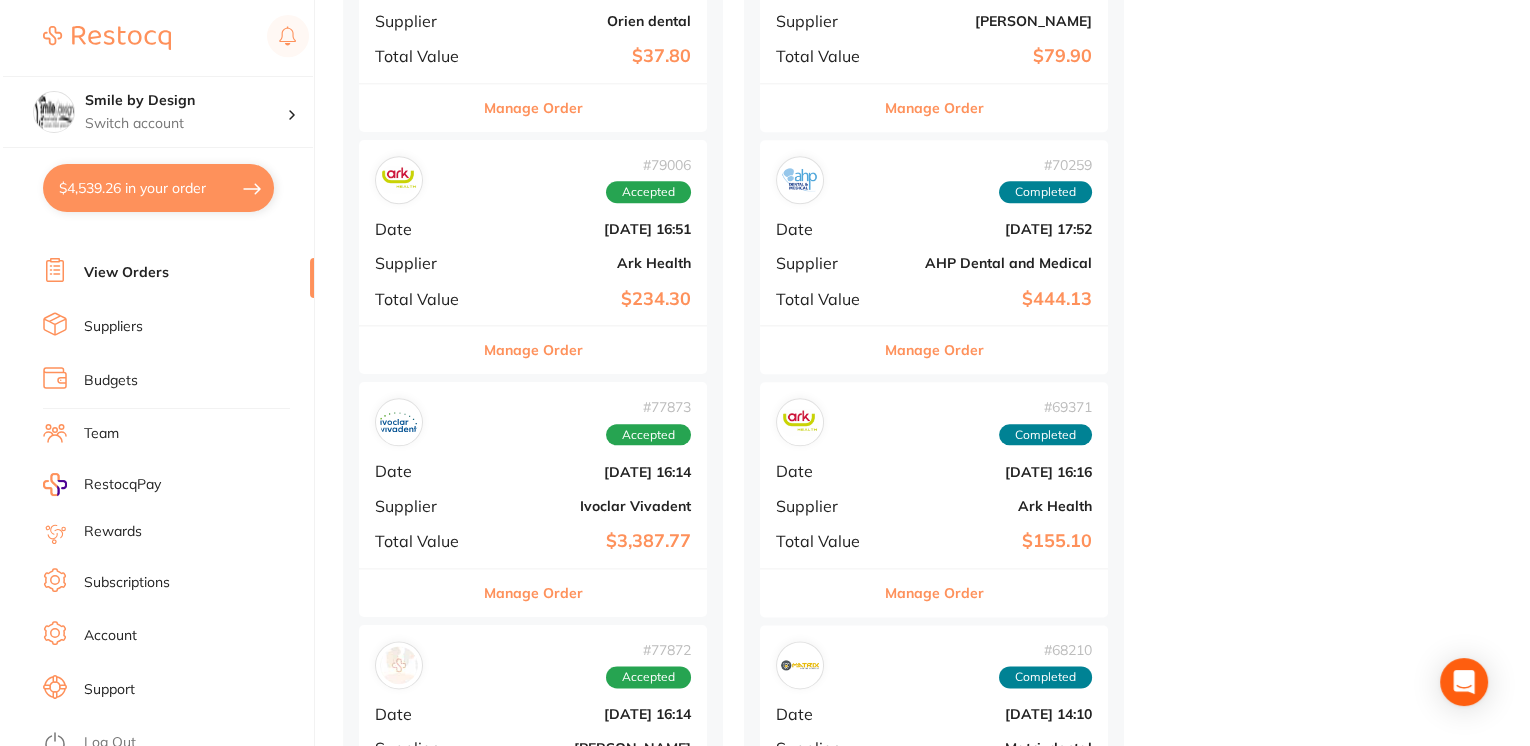 scroll, scrollTop: 0, scrollLeft: 0, axis: both 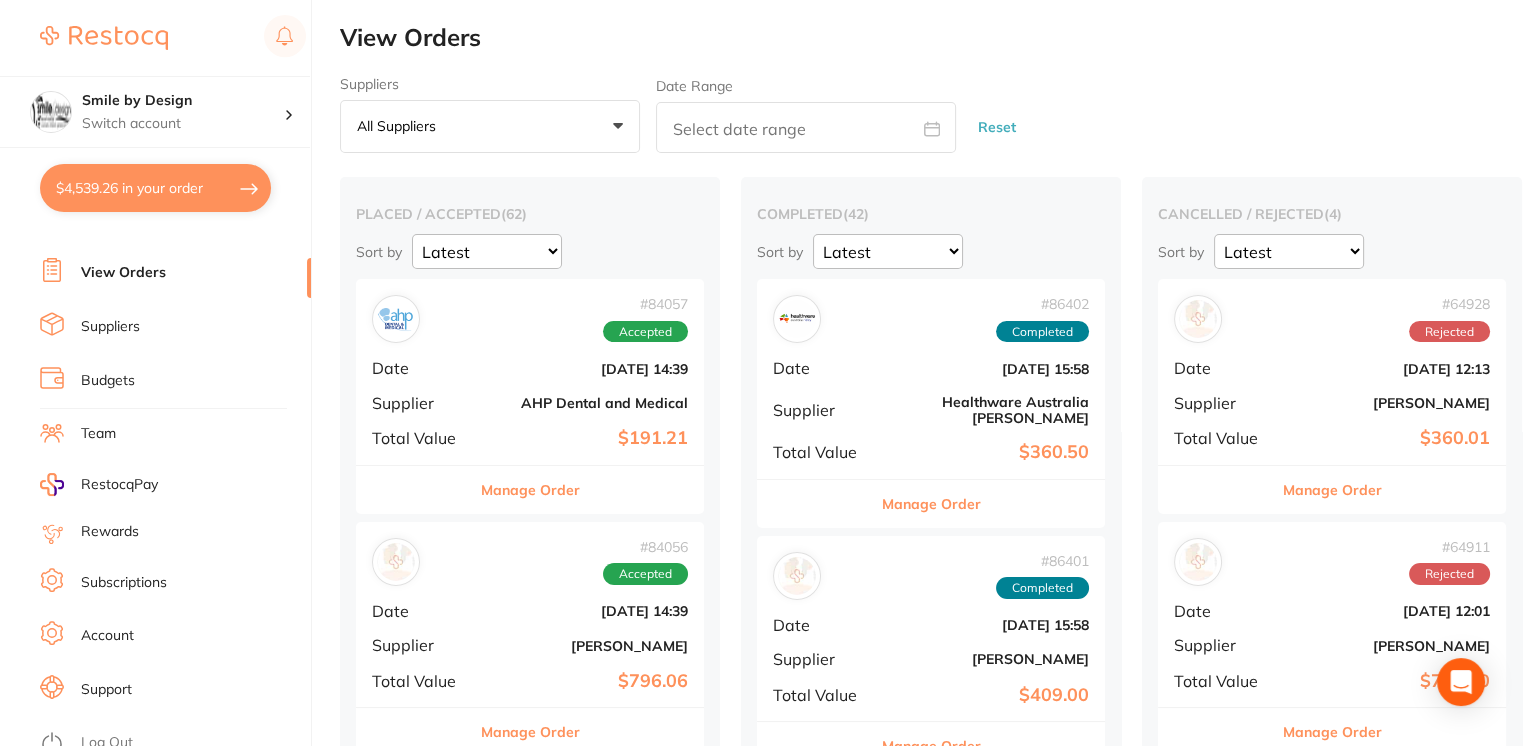click on "$4,539.26   in your order" at bounding box center (155, 188) 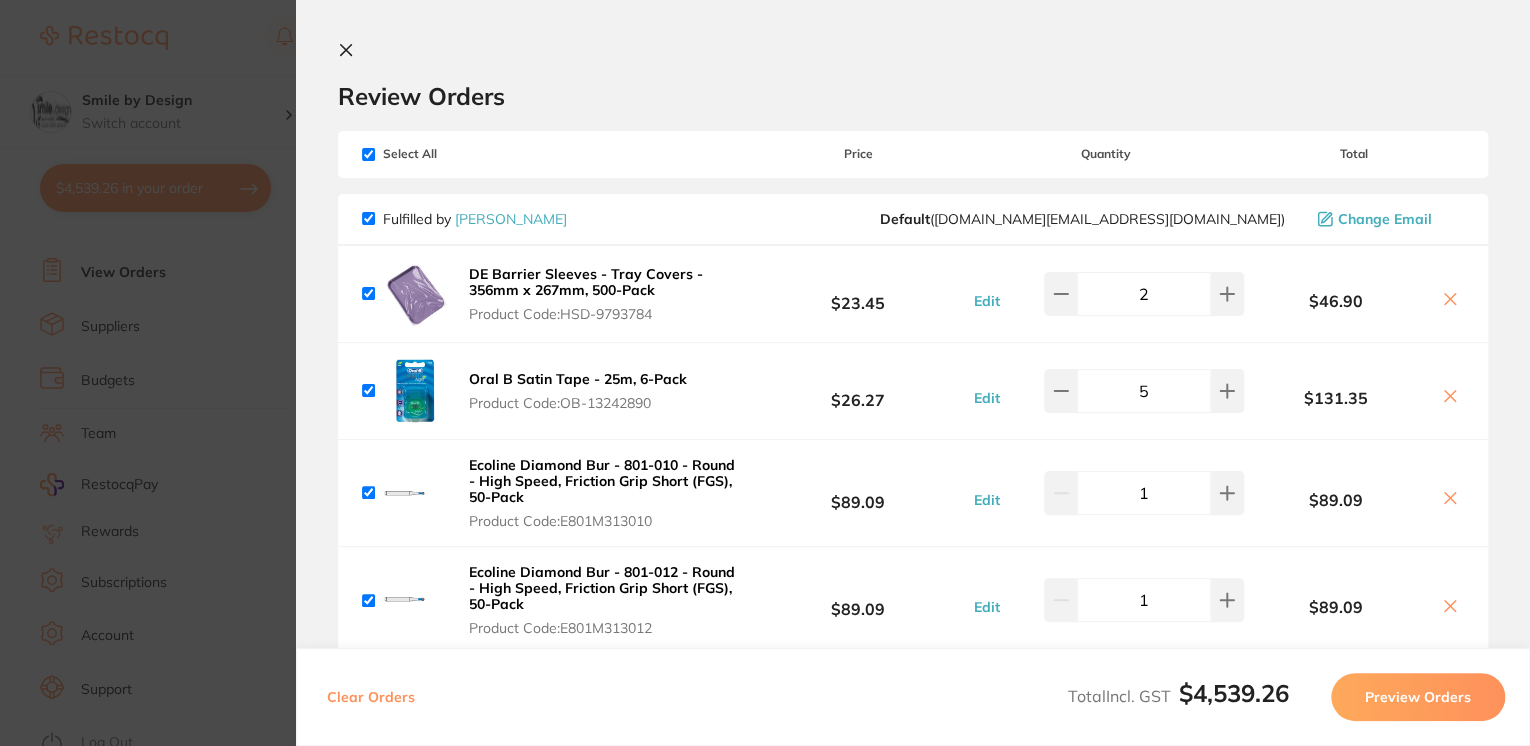 click on "Review Orders" at bounding box center [913, 76] 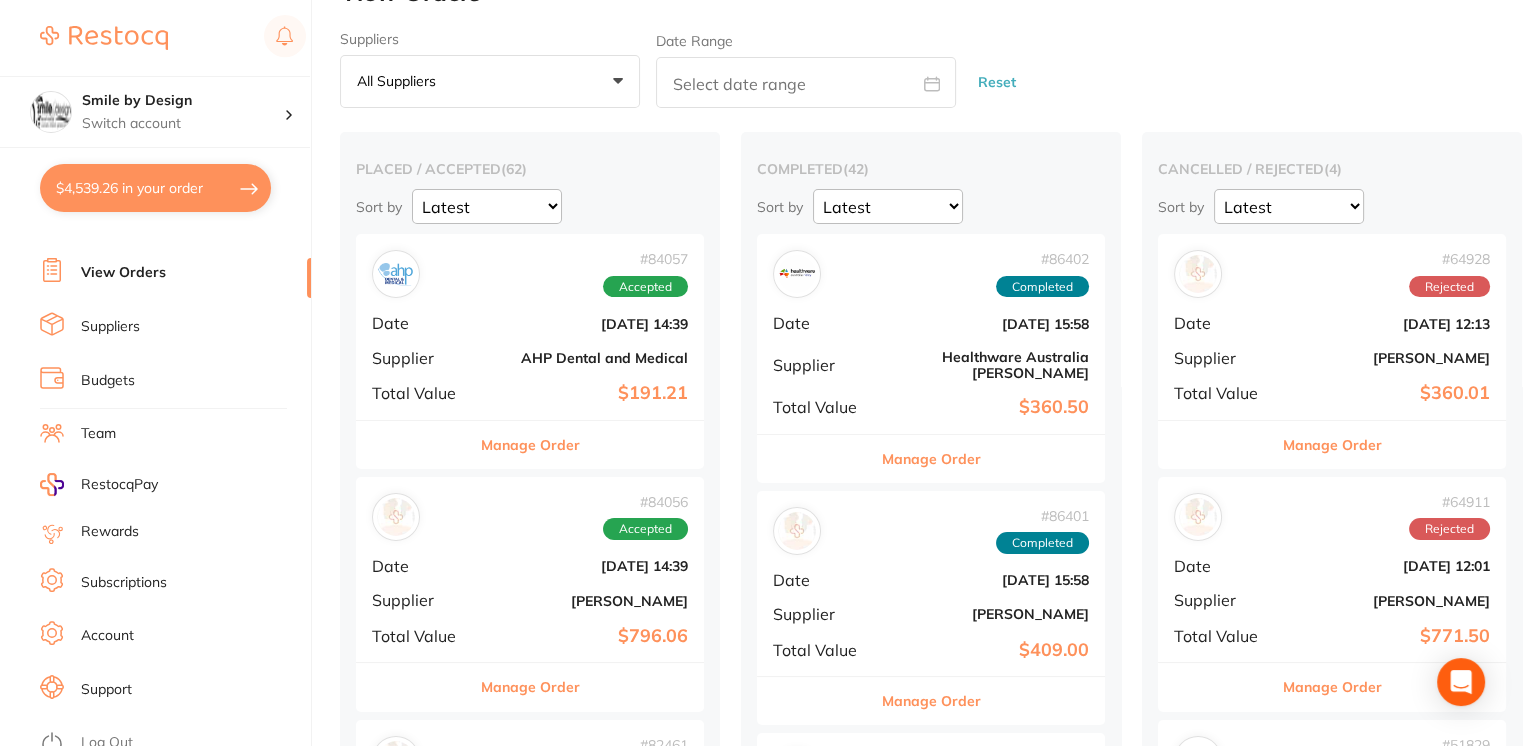 scroll, scrollTop: 0, scrollLeft: 0, axis: both 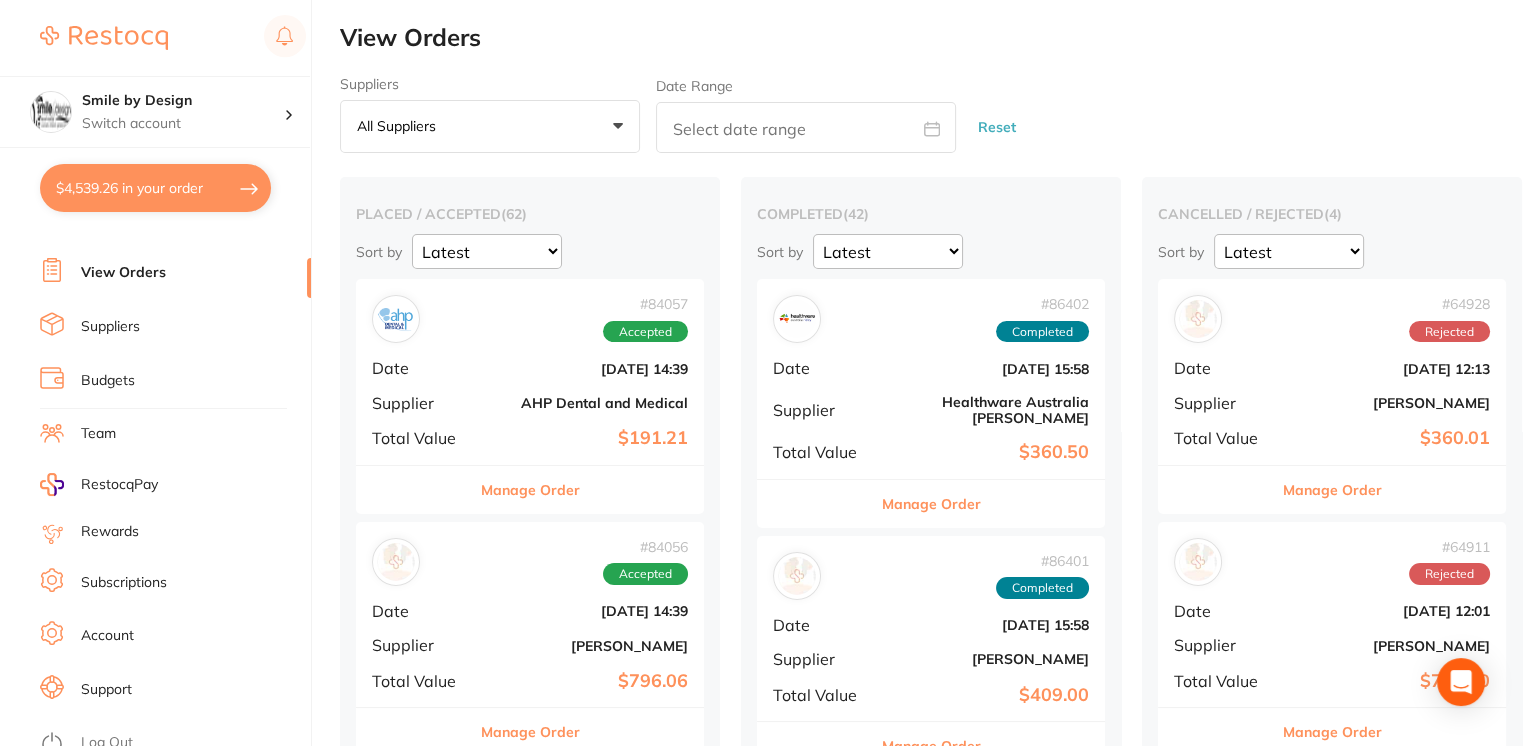 click on "# 86402 Completed Date [DATE] 15:58 Supplier Healthware [GEOGRAPHIC_DATA] [PERSON_NAME] Total Value $360.50" at bounding box center [931, 378] 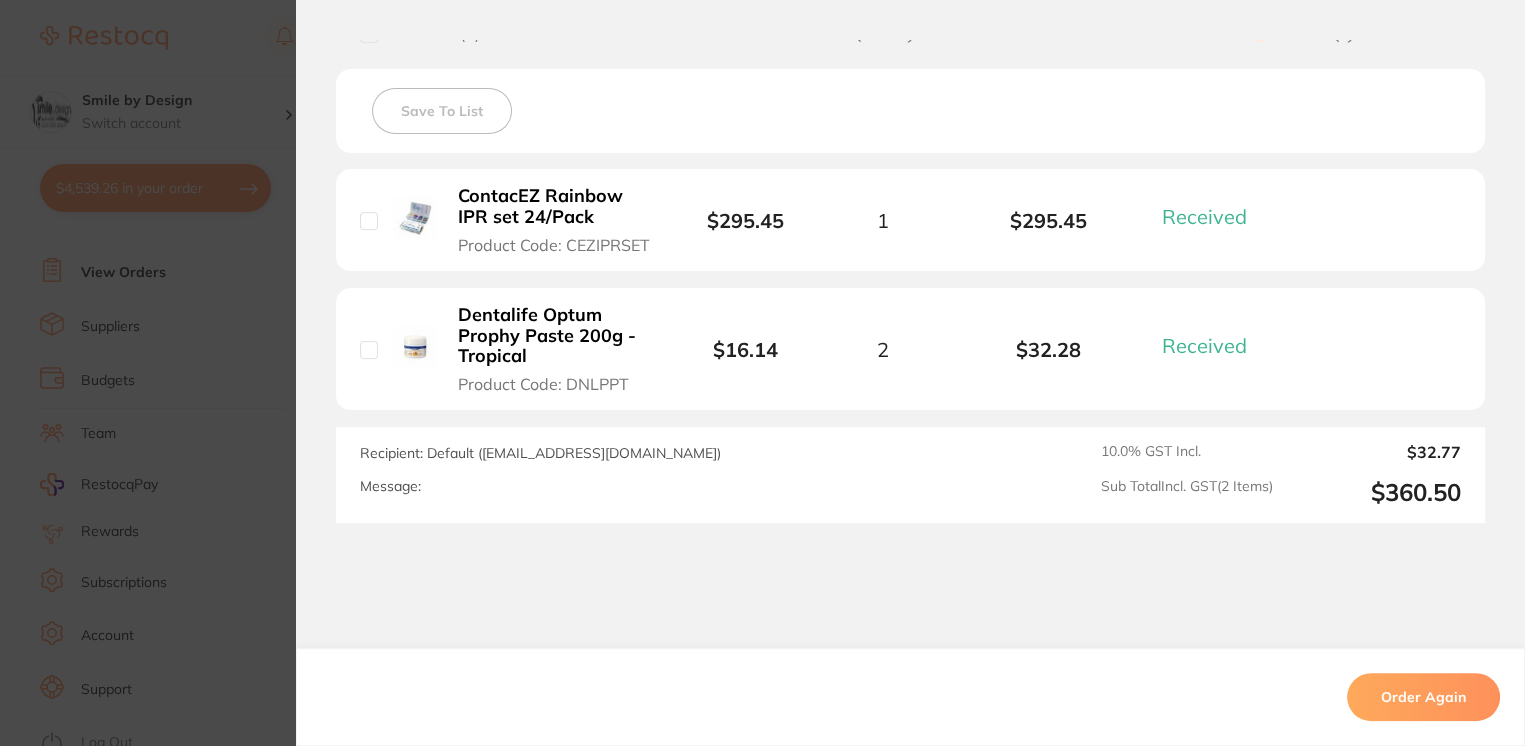scroll, scrollTop: 0, scrollLeft: 0, axis: both 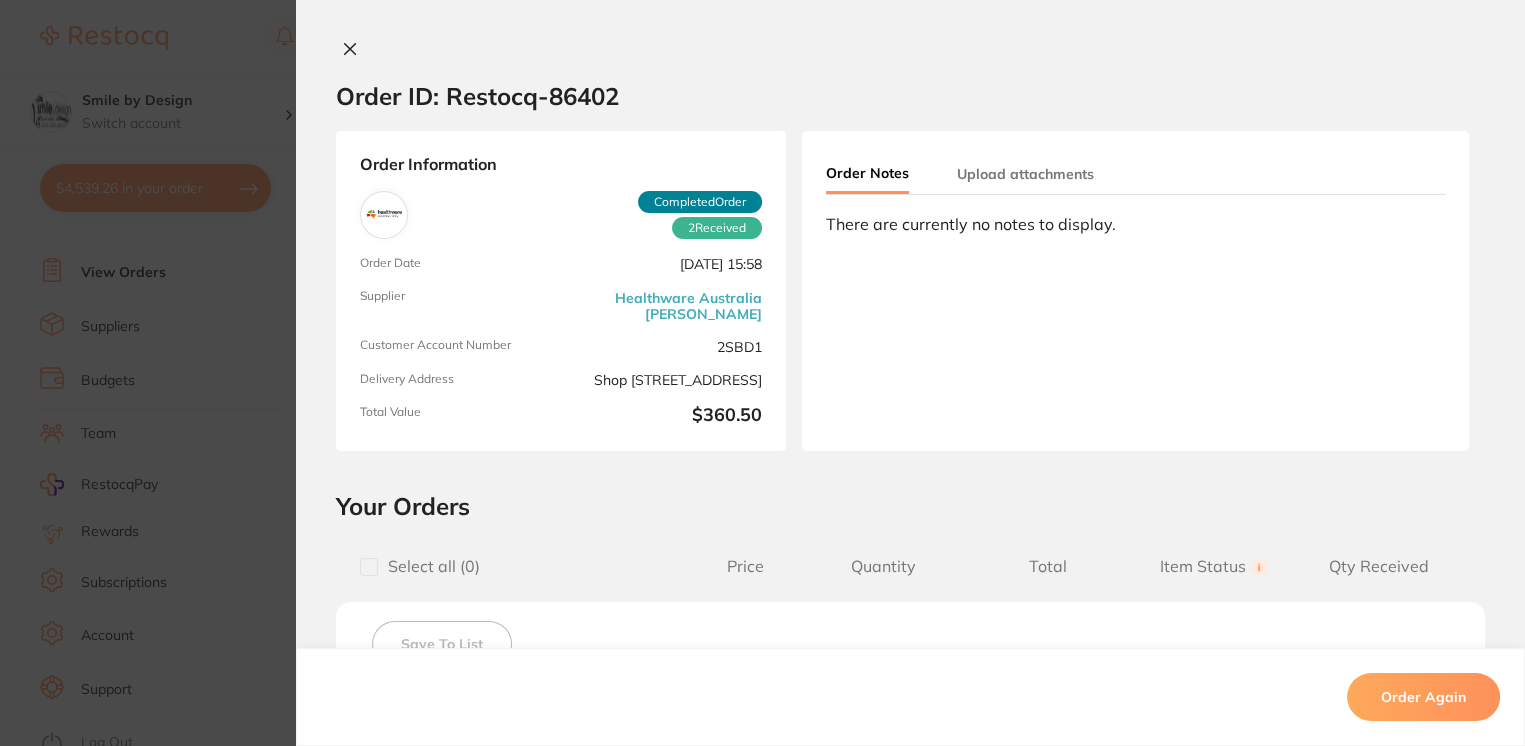 click 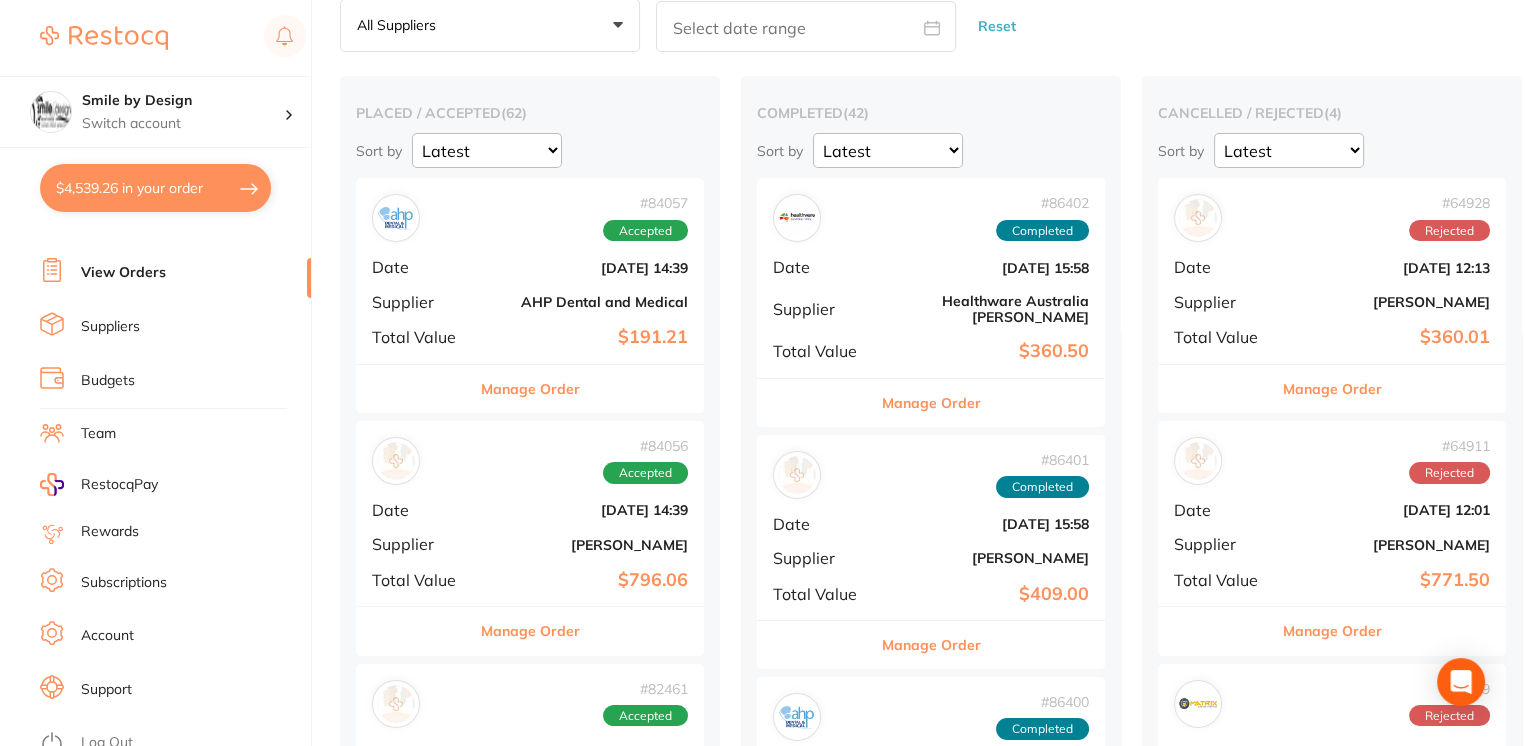 scroll, scrollTop: 133, scrollLeft: 0, axis: vertical 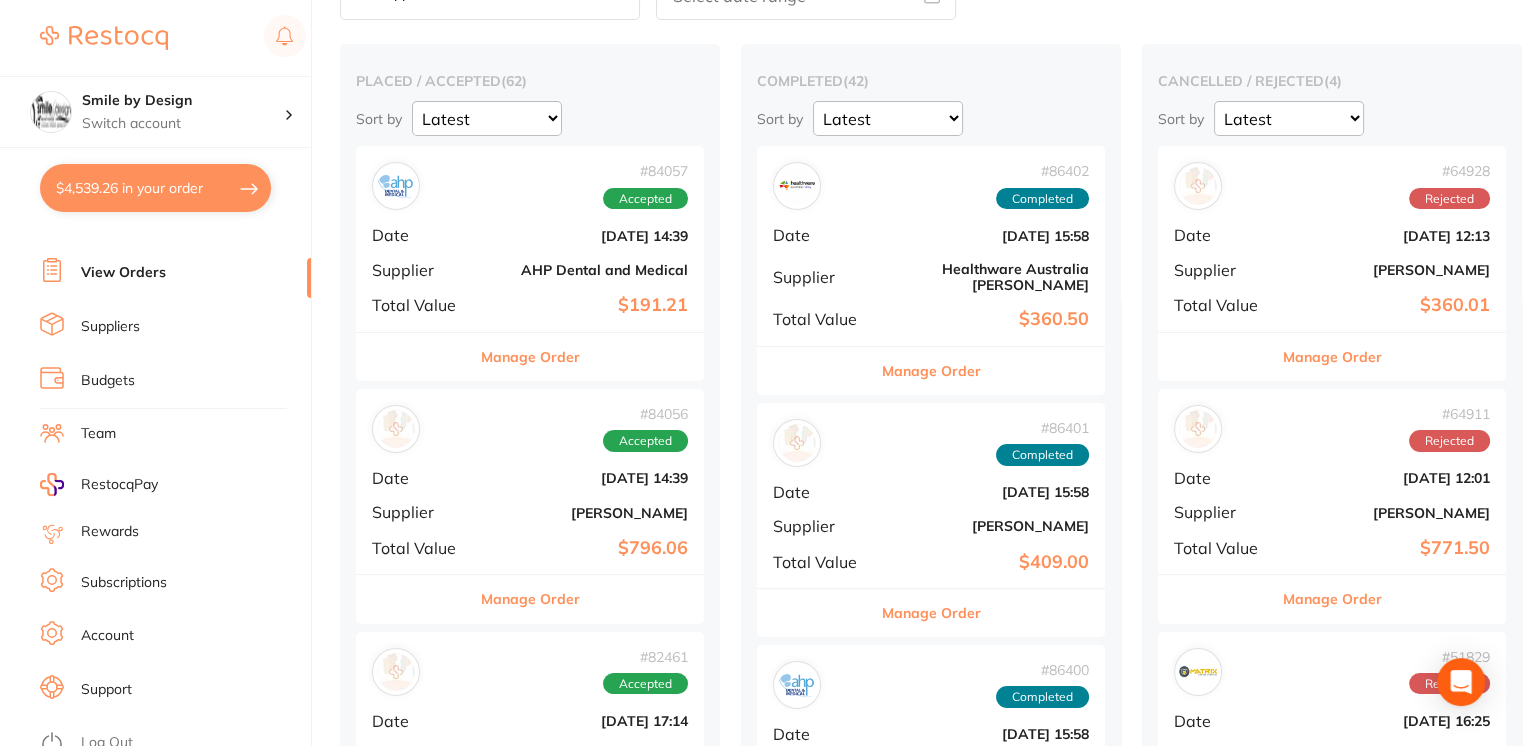 click on "# 86401 Completed" at bounding box center [931, 443] 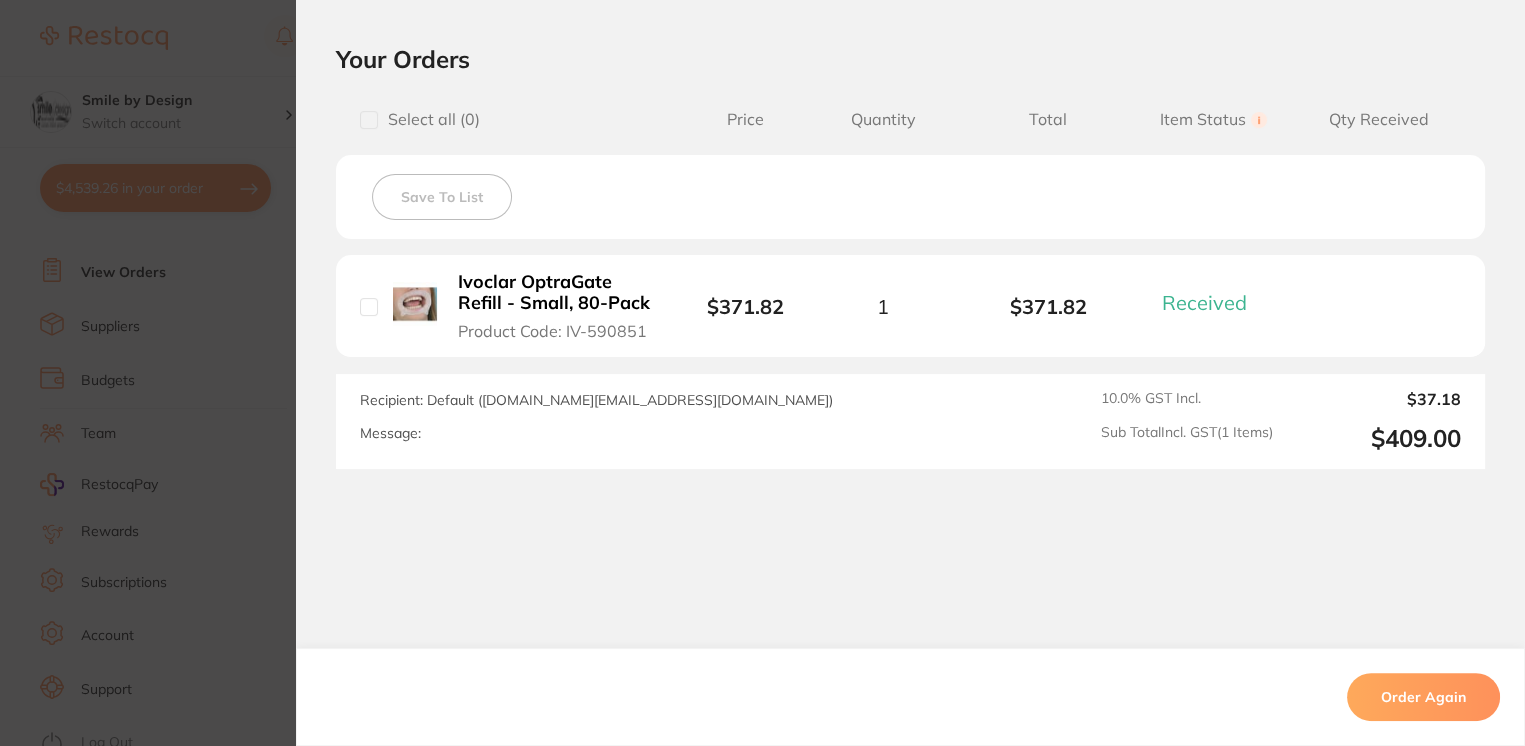 scroll, scrollTop: 467, scrollLeft: 0, axis: vertical 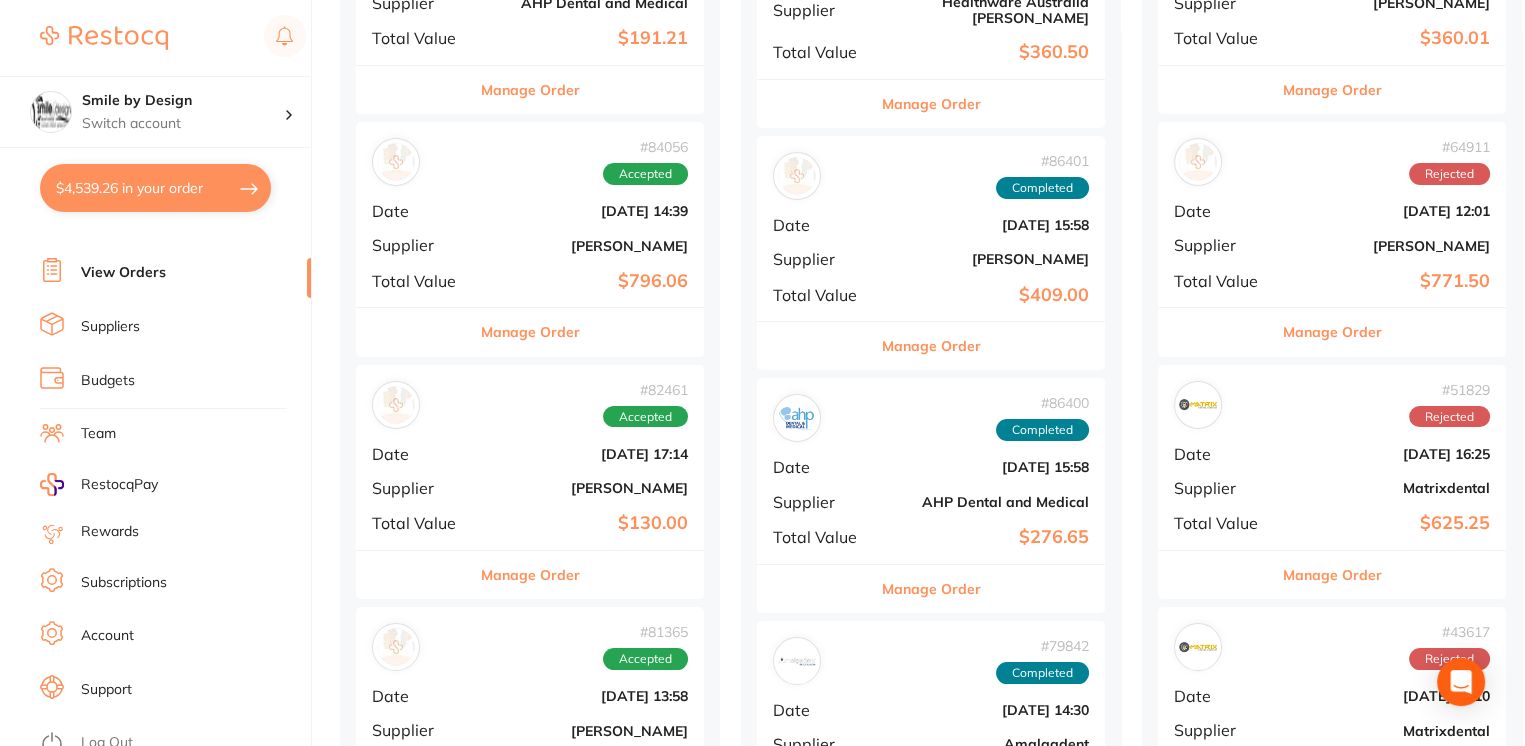 click on "# 86400 Completed" at bounding box center [931, 418] 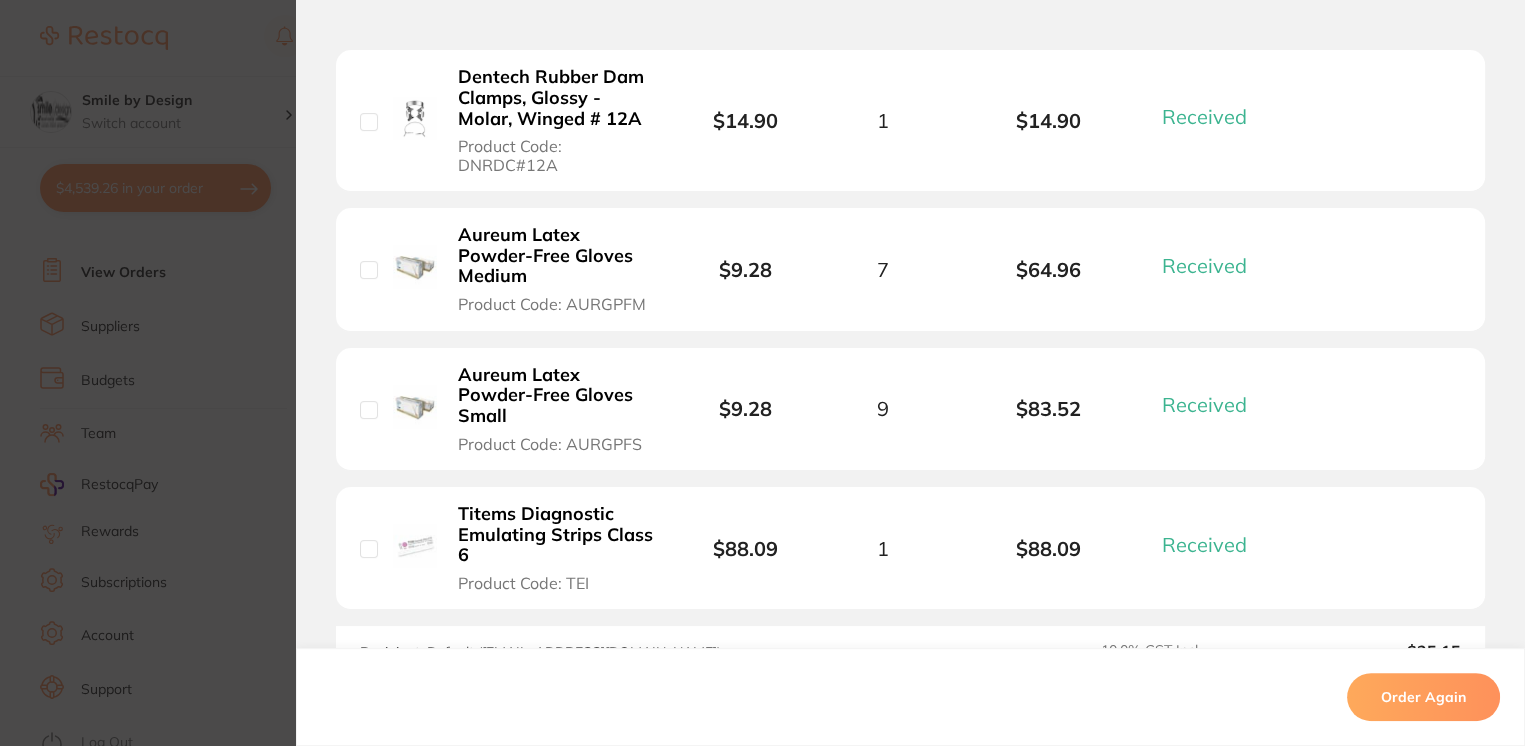scroll, scrollTop: 524, scrollLeft: 0, axis: vertical 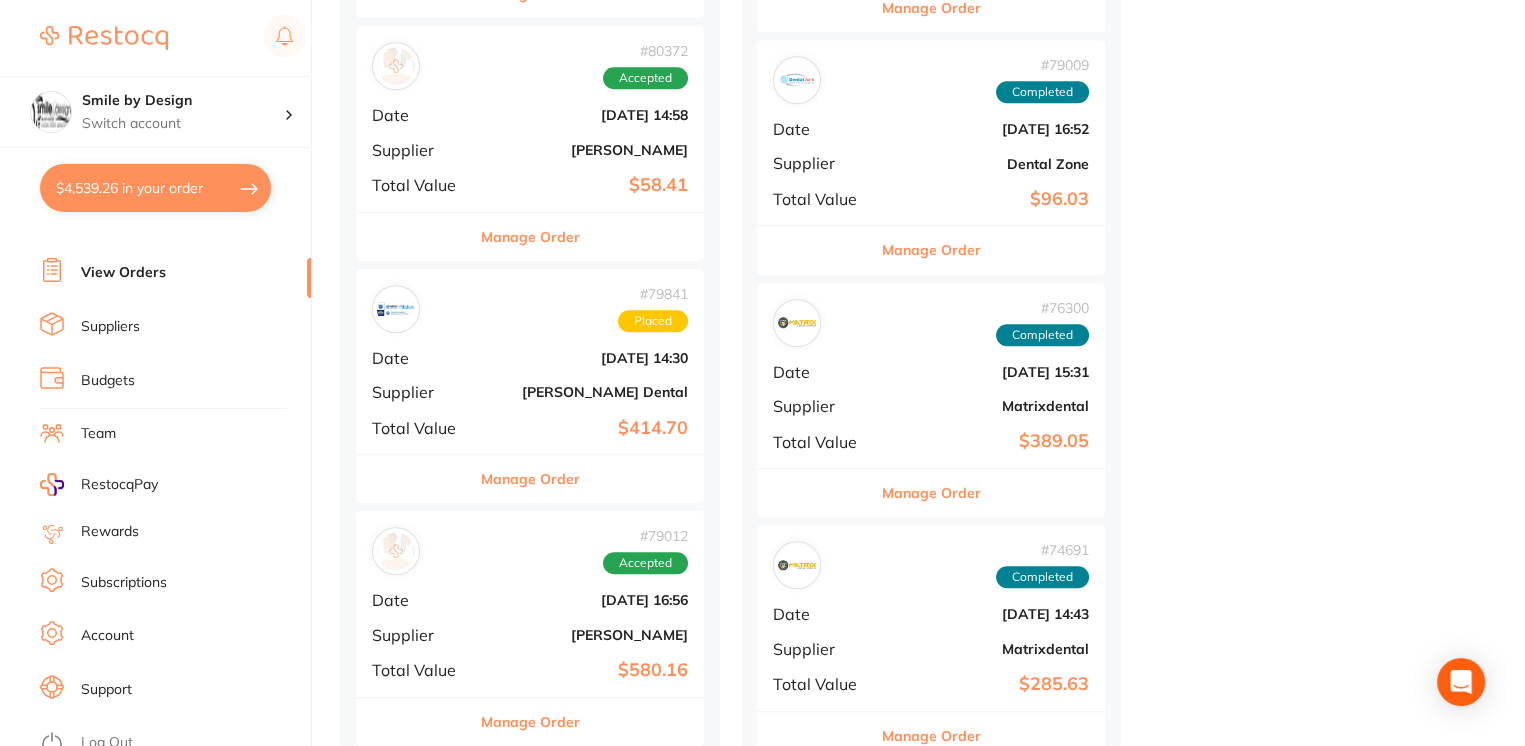 click on "[DATE] 14:30" at bounding box center [588, 358] 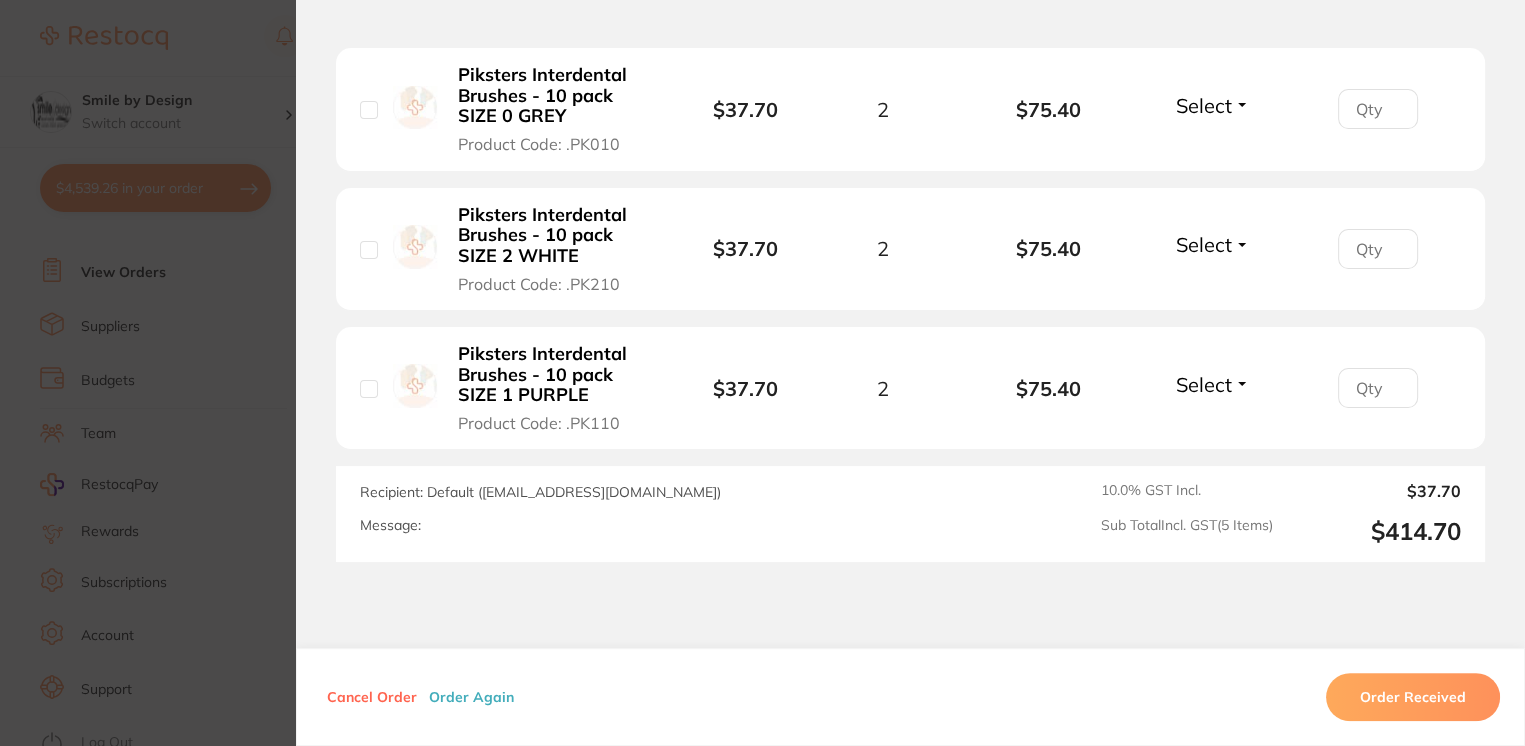 scroll, scrollTop: 800, scrollLeft: 0, axis: vertical 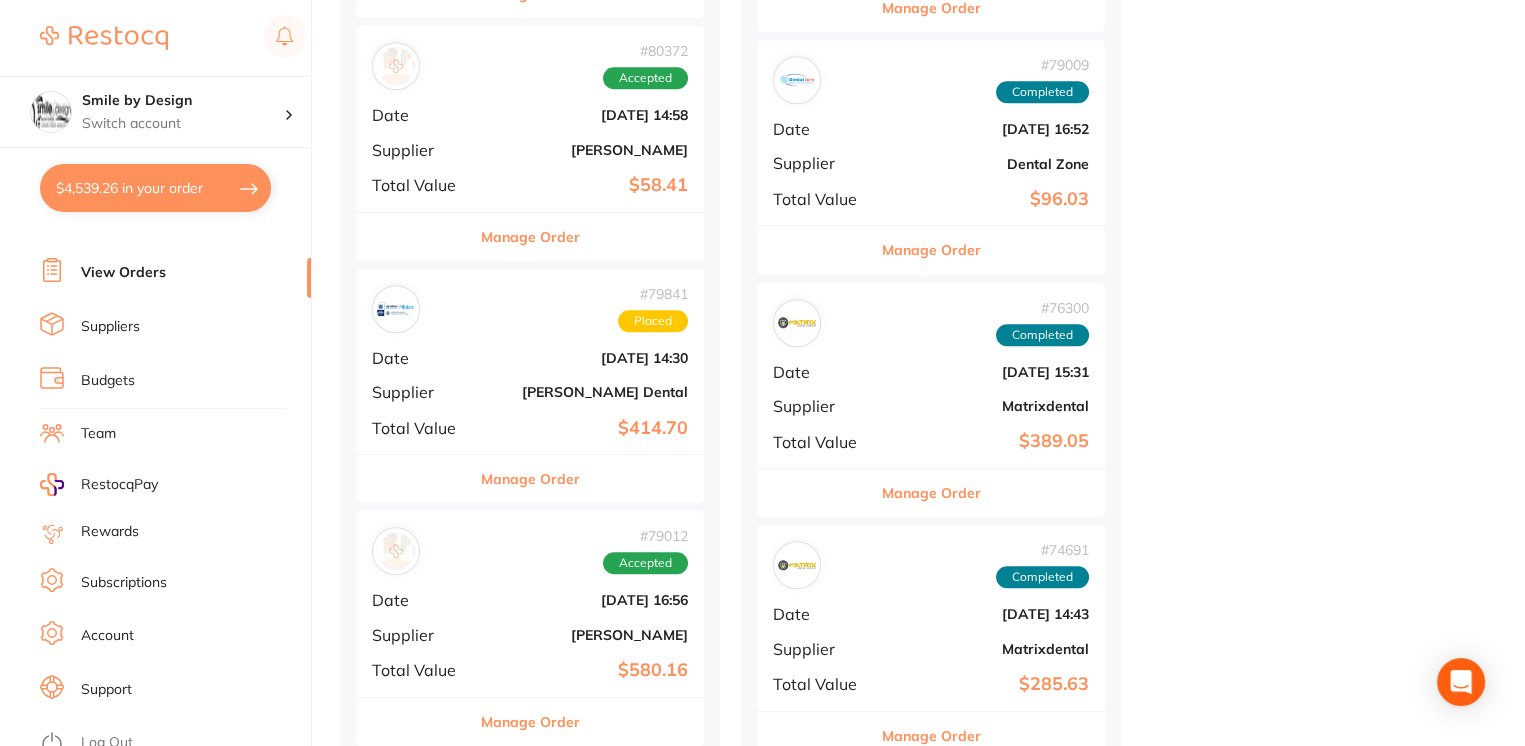click on "[DATE] 16:56" at bounding box center [588, 600] 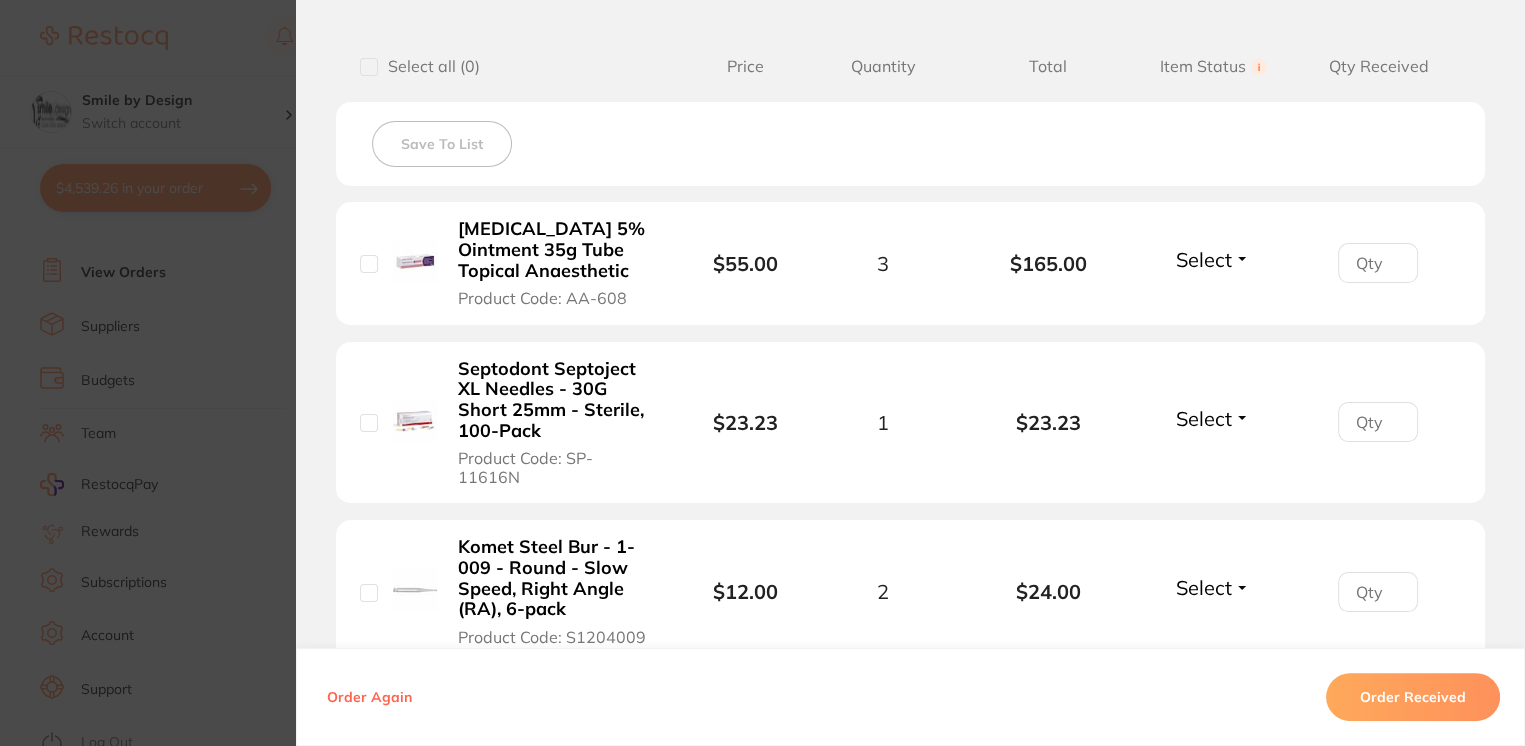 scroll, scrollTop: 533, scrollLeft: 0, axis: vertical 